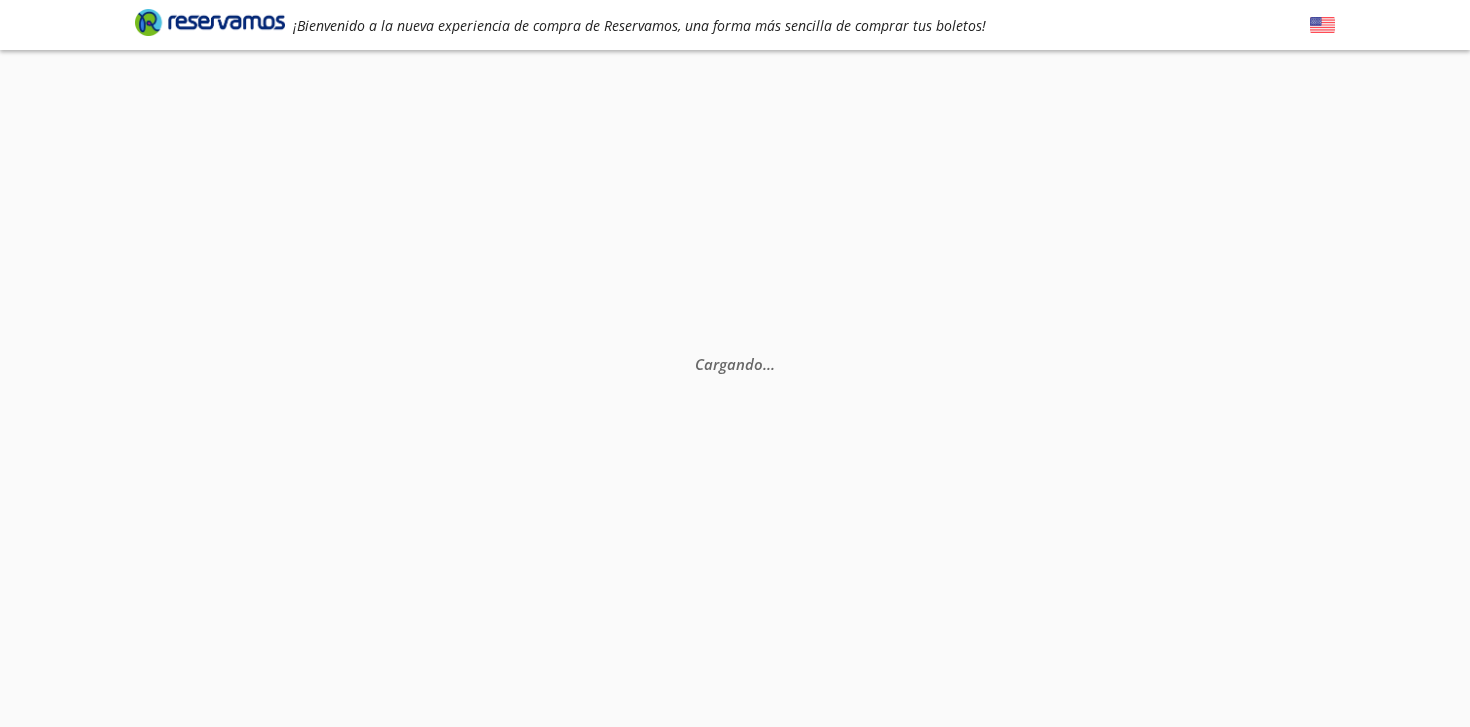 scroll, scrollTop: 0, scrollLeft: 0, axis: both 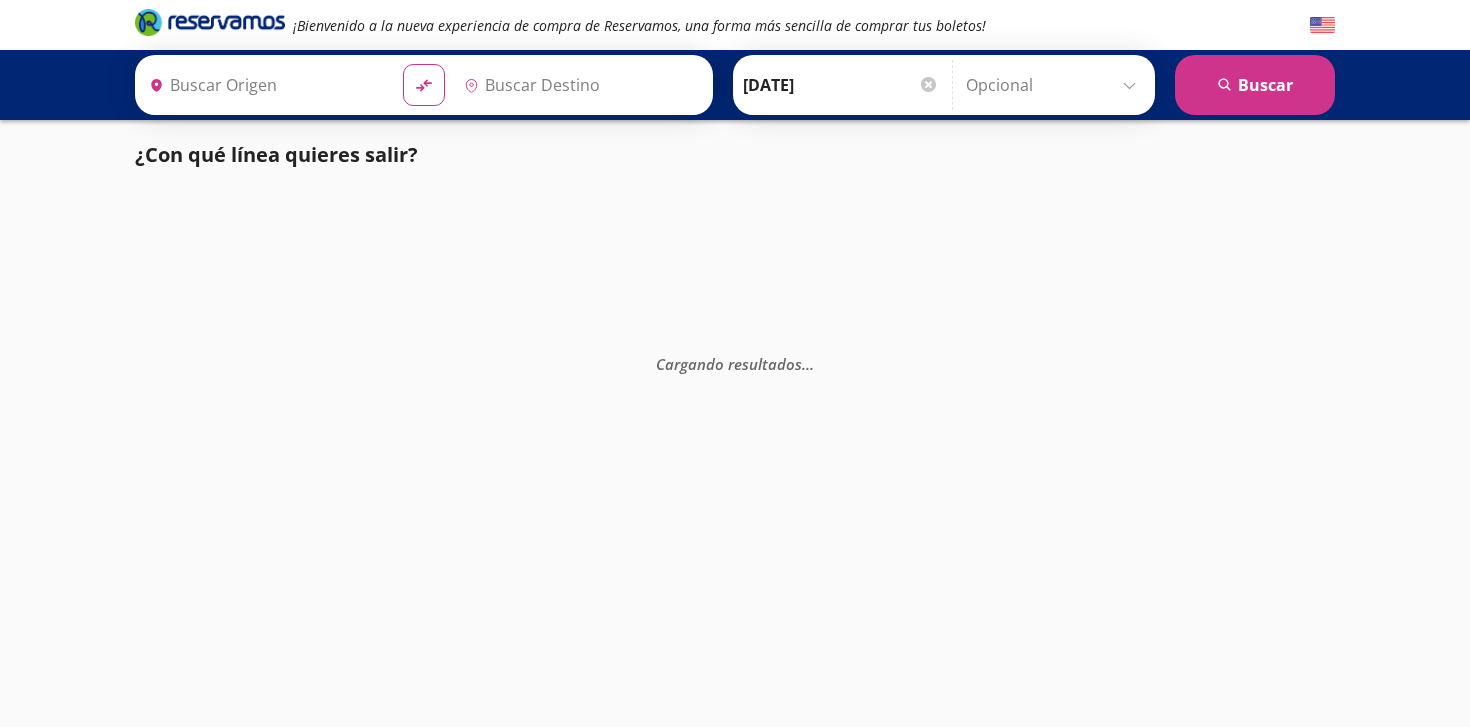 type on "[GEOGRAPHIC_DATA], [GEOGRAPHIC_DATA]" 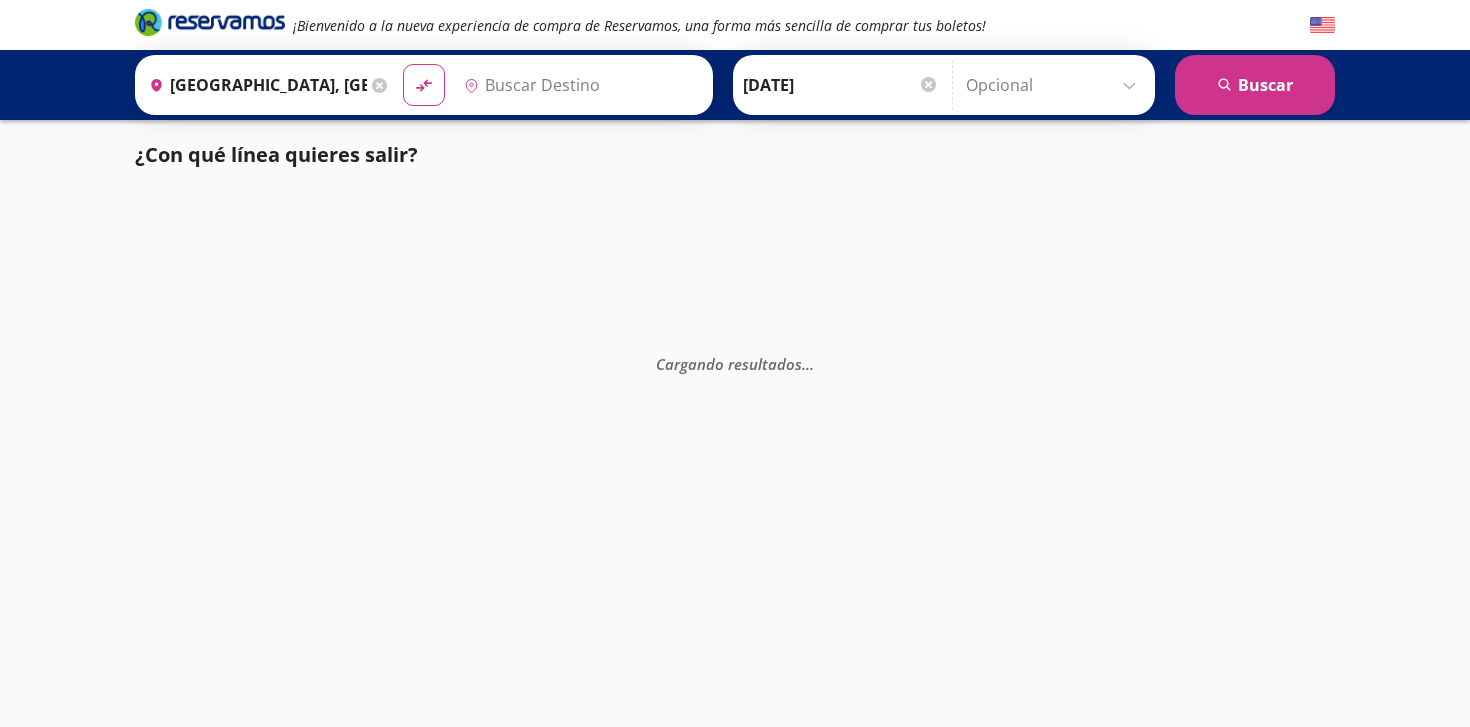type on "[GEOGRAPHIC_DATA], [GEOGRAPHIC_DATA]" 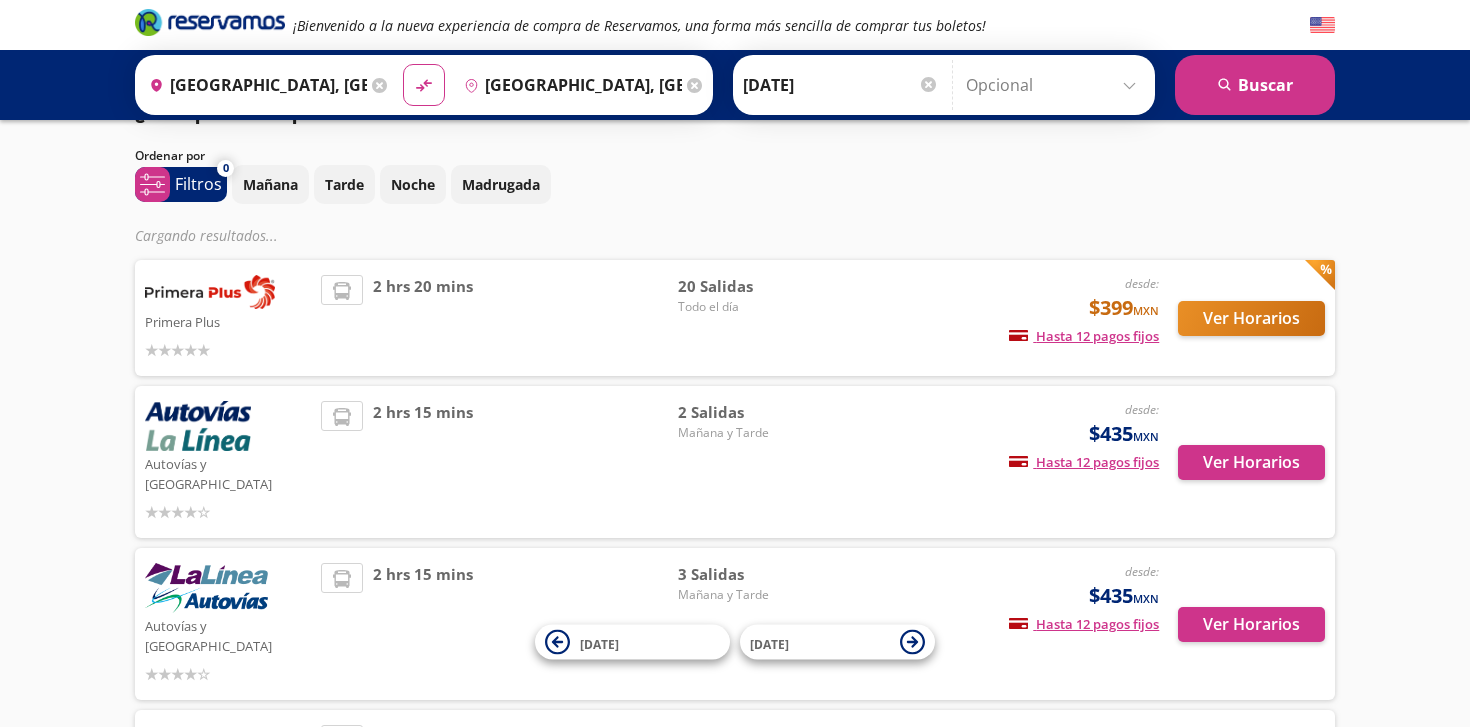 scroll, scrollTop: 0, scrollLeft: 0, axis: both 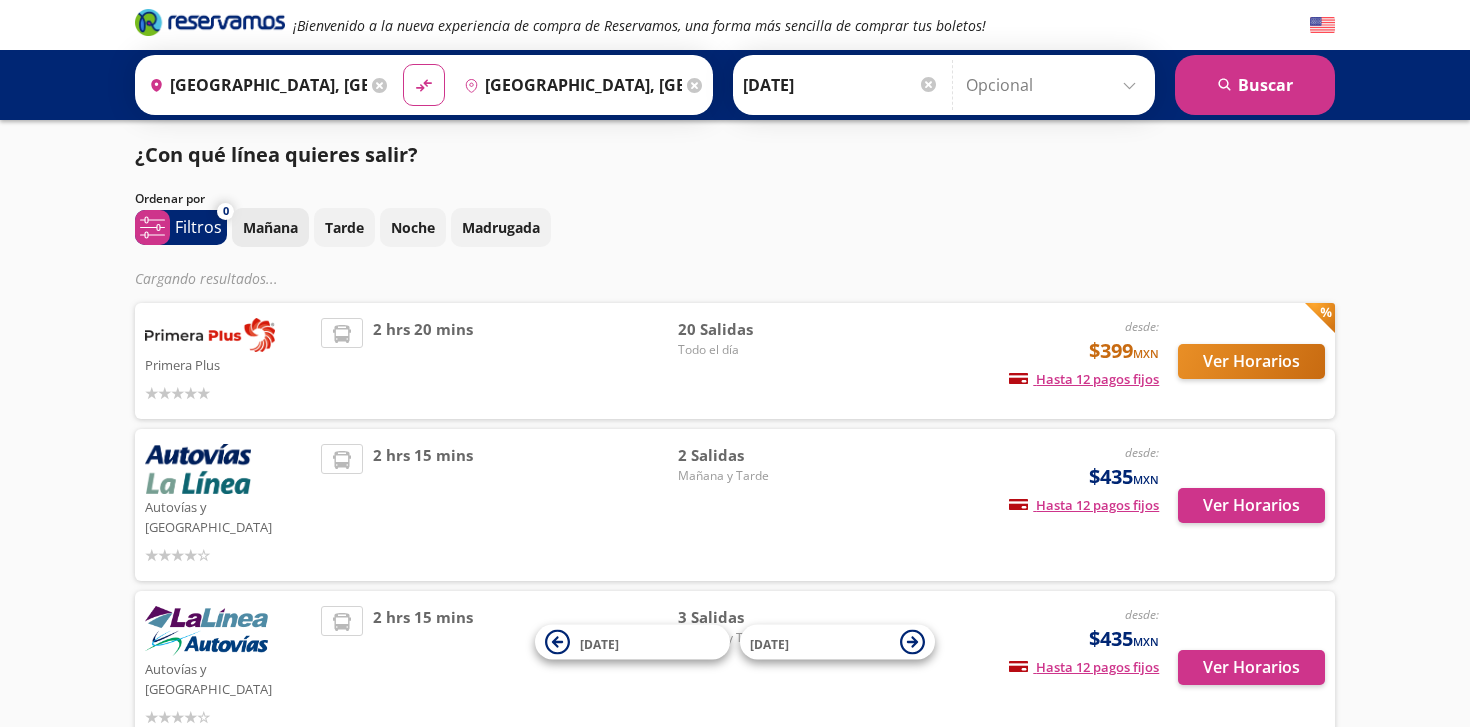 click on "Mañana" at bounding box center (270, 227) 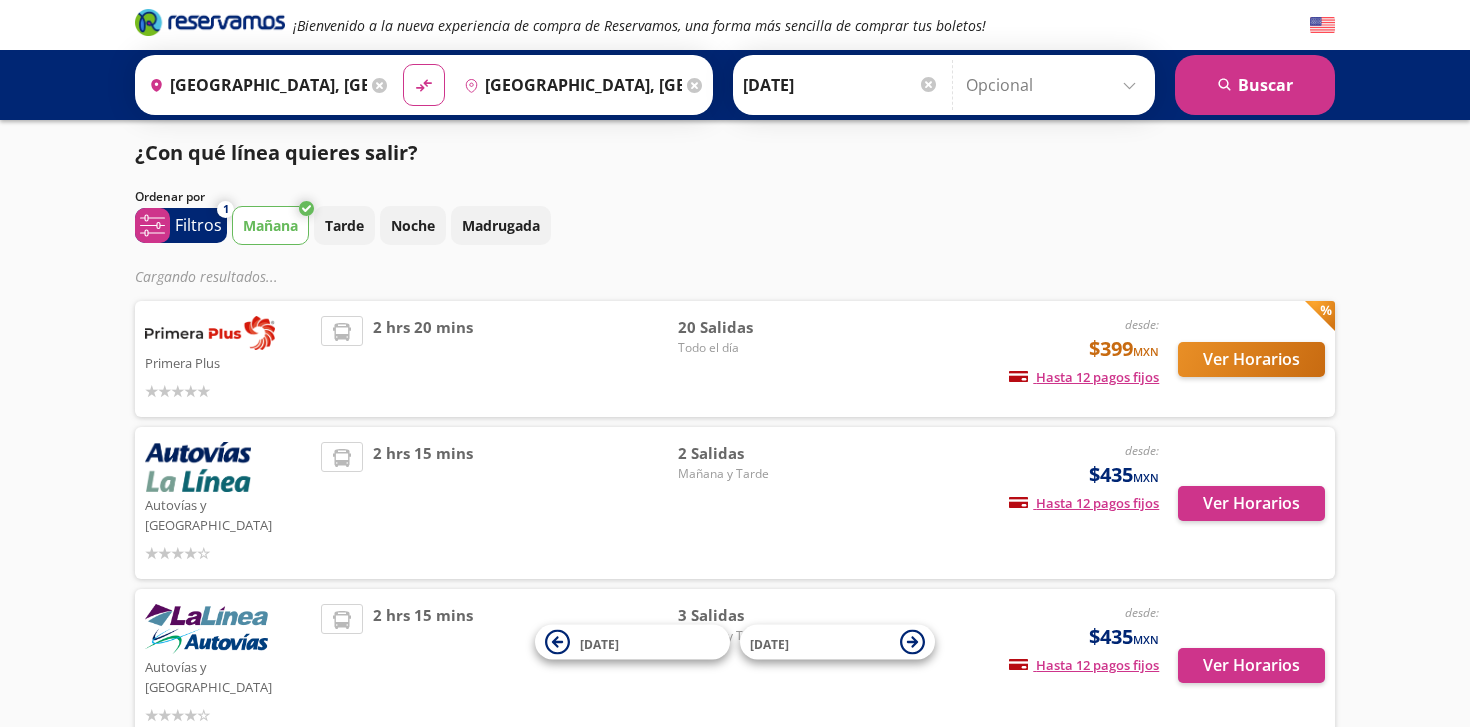scroll, scrollTop: 0, scrollLeft: 0, axis: both 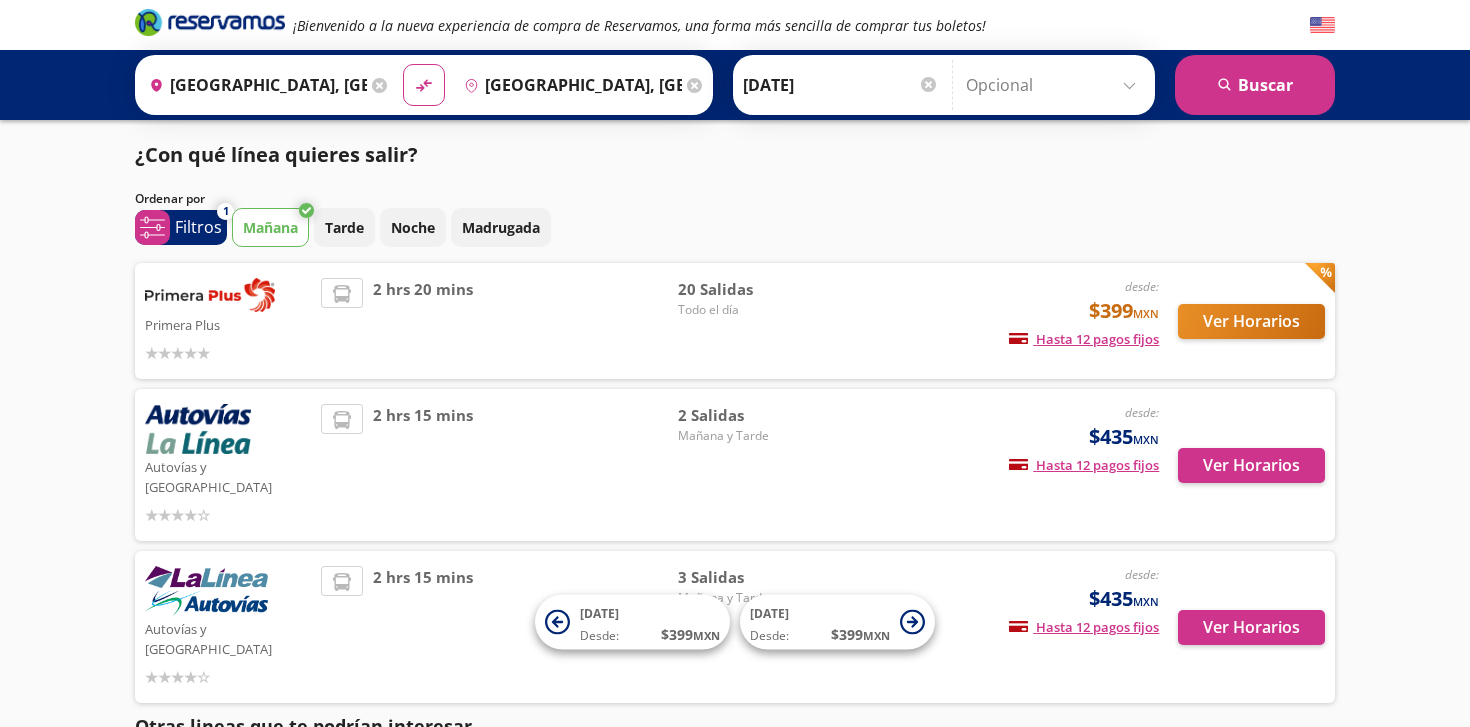 click on "Ver Horarios" at bounding box center [1242, 321] 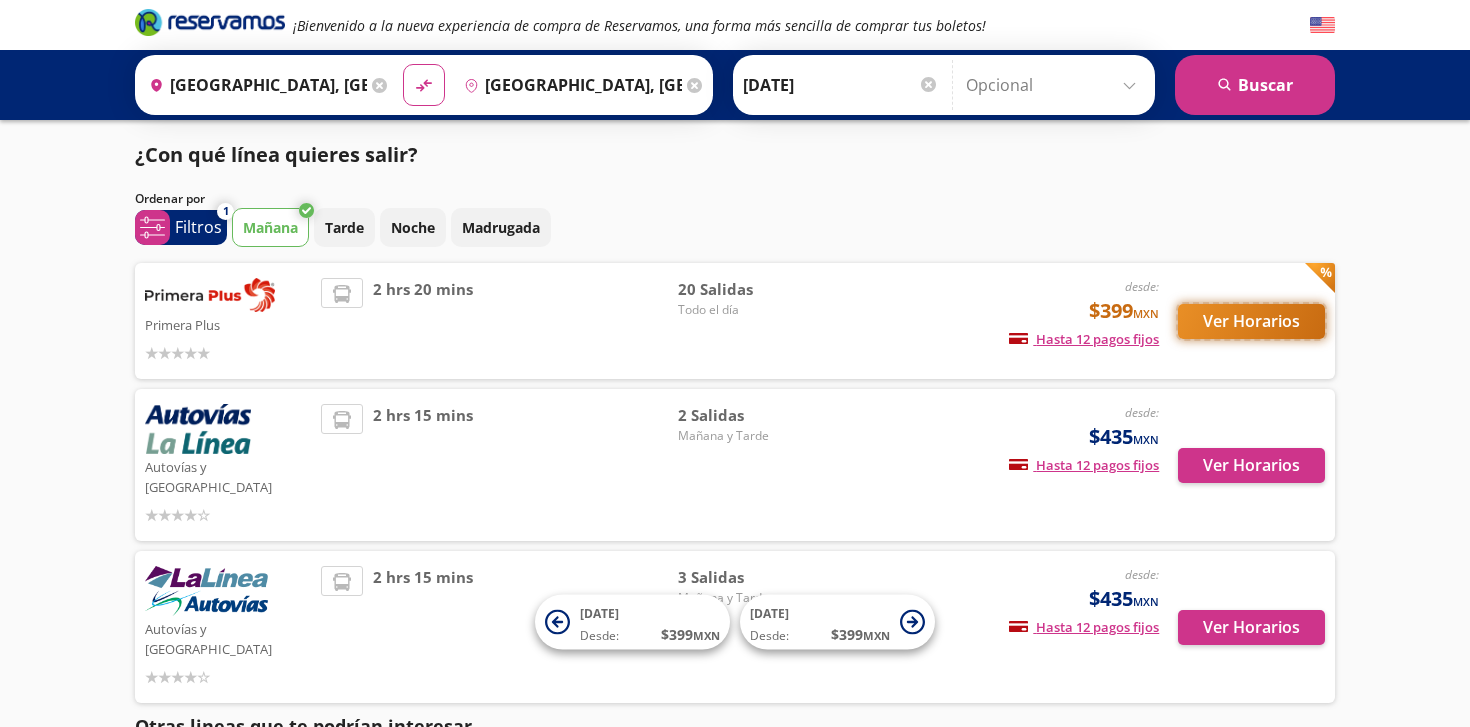 click on "Ver Horarios" at bounding box center [1251, 321] 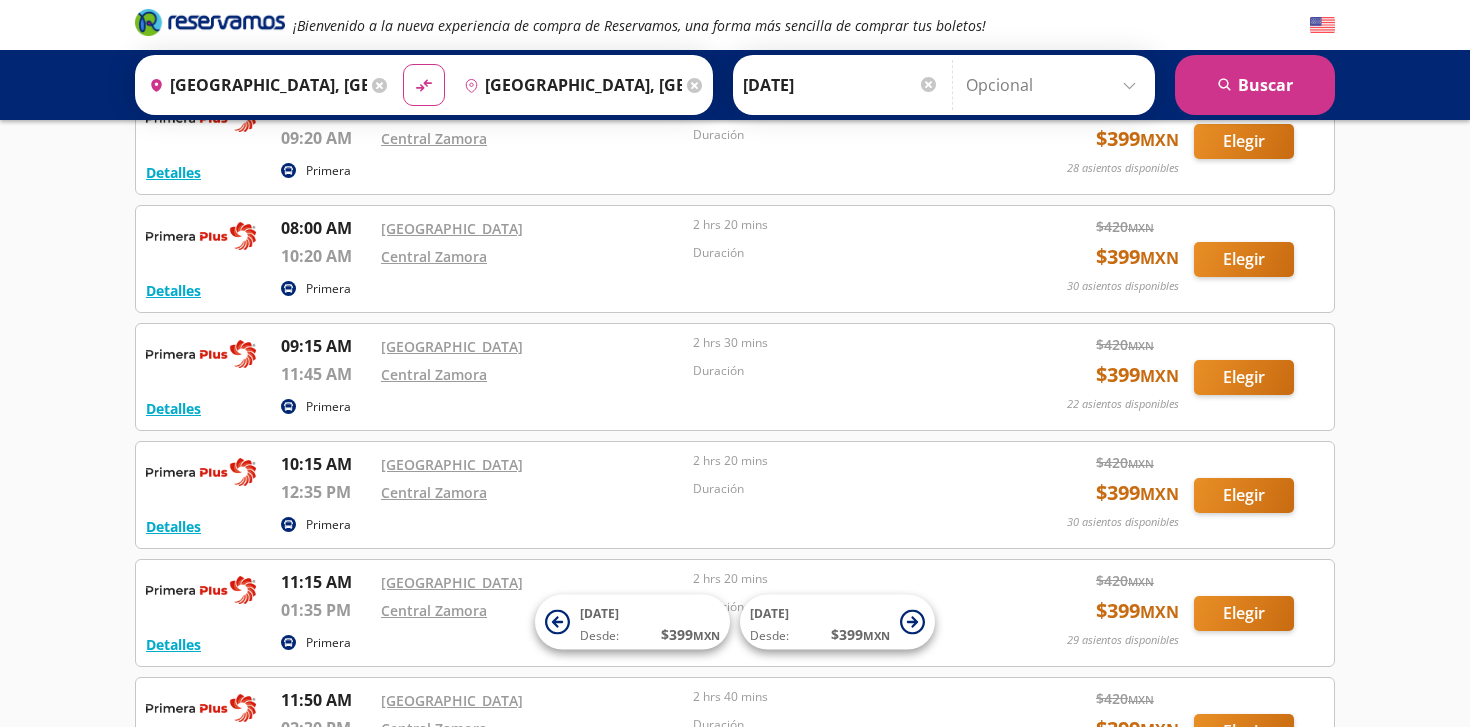 scroll, scrollTop: 542, scrollLeft: 0, axis: vertical 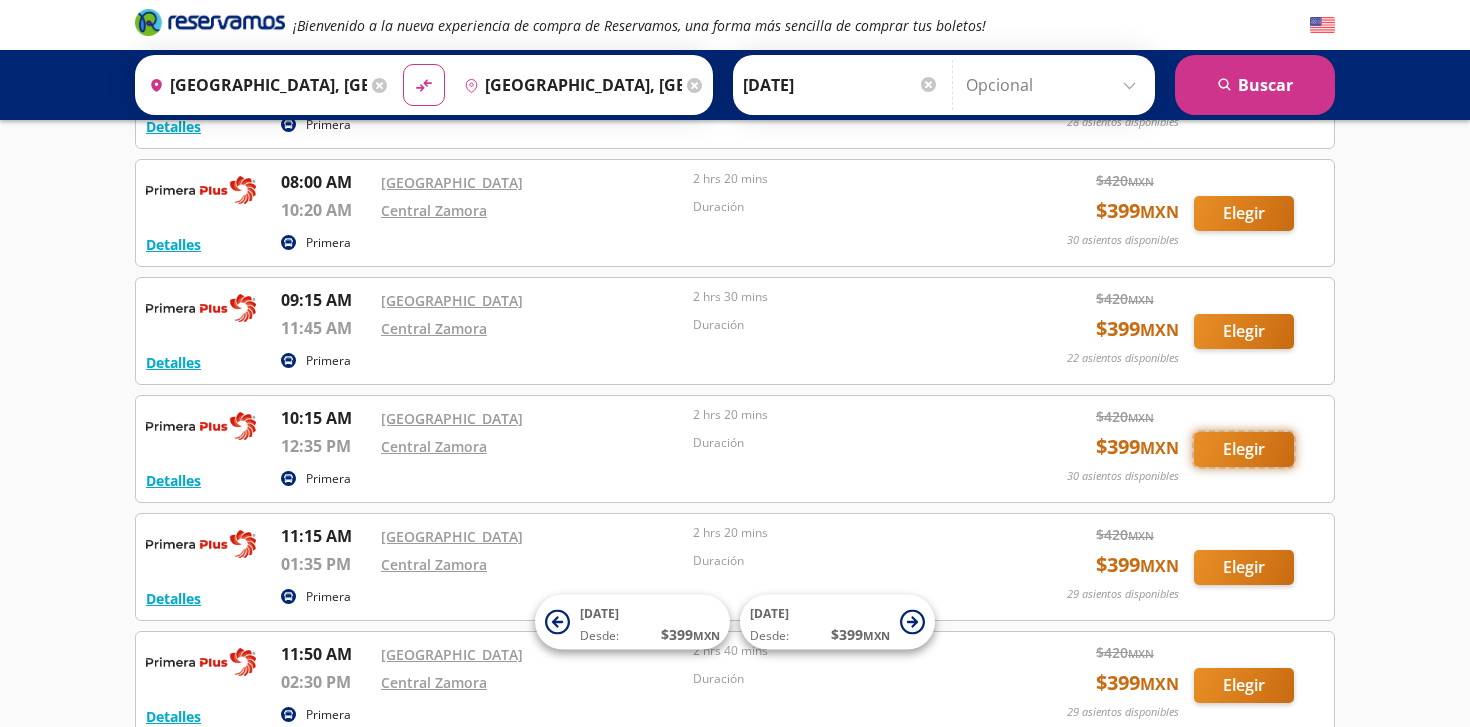 click on "Elegir" at bounding box center (1244, 449) 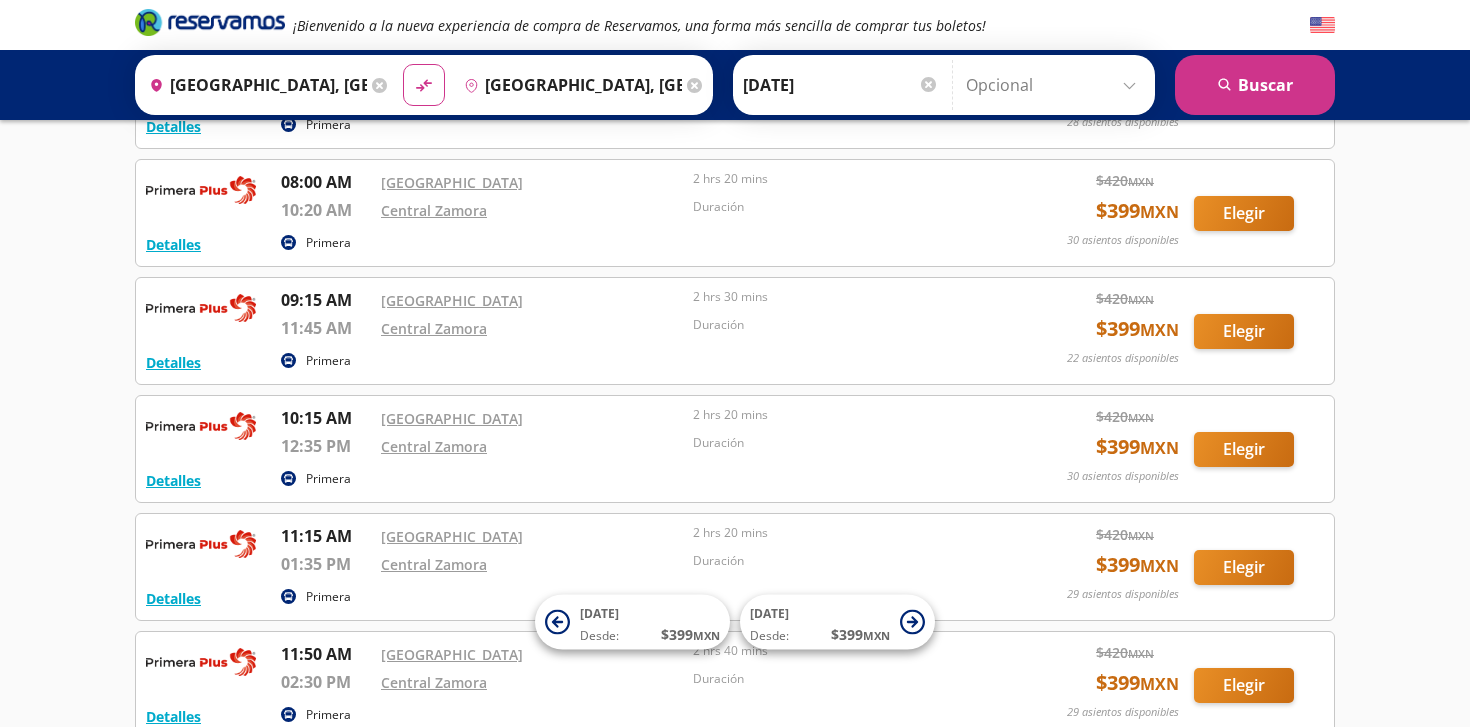 scroll, scrollTop: 0, scrollLeft: 0, axis: both 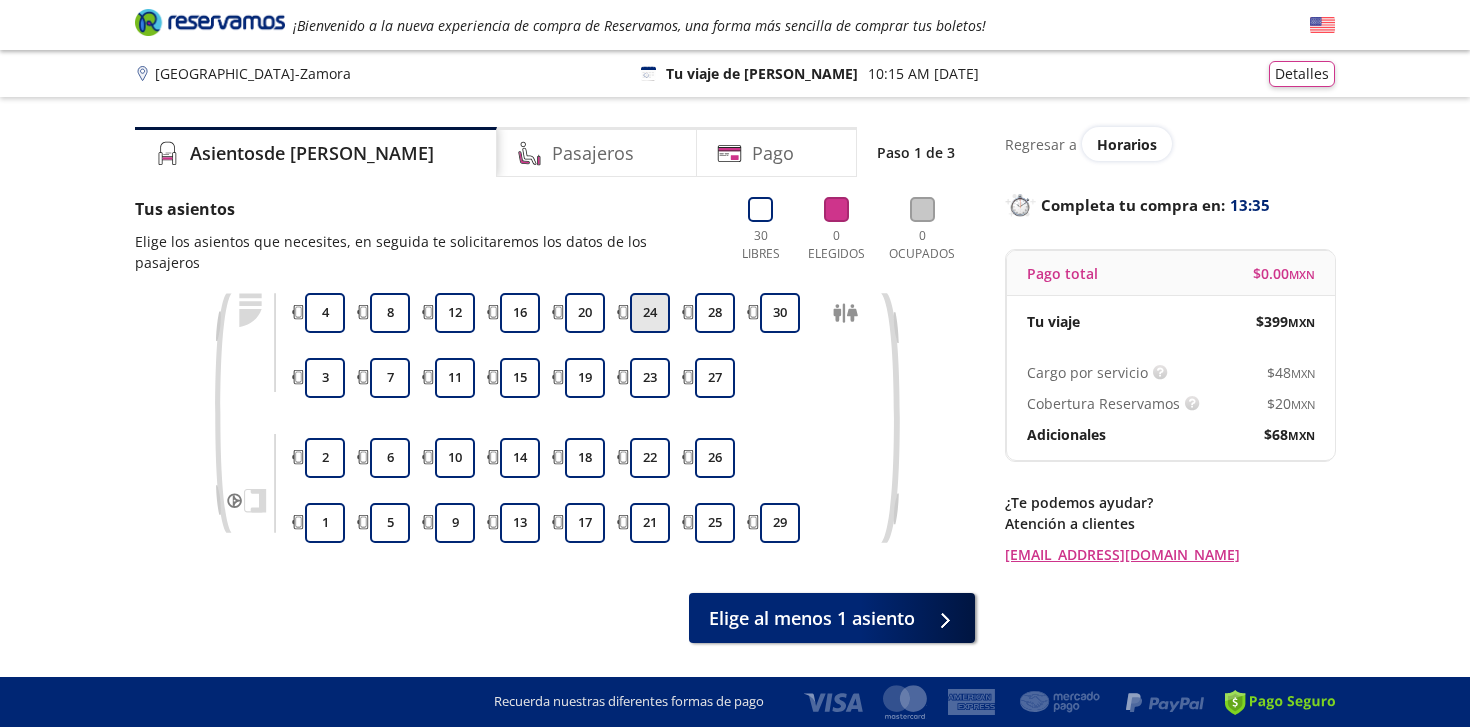 click on "24" at bounding box center [650, 313] 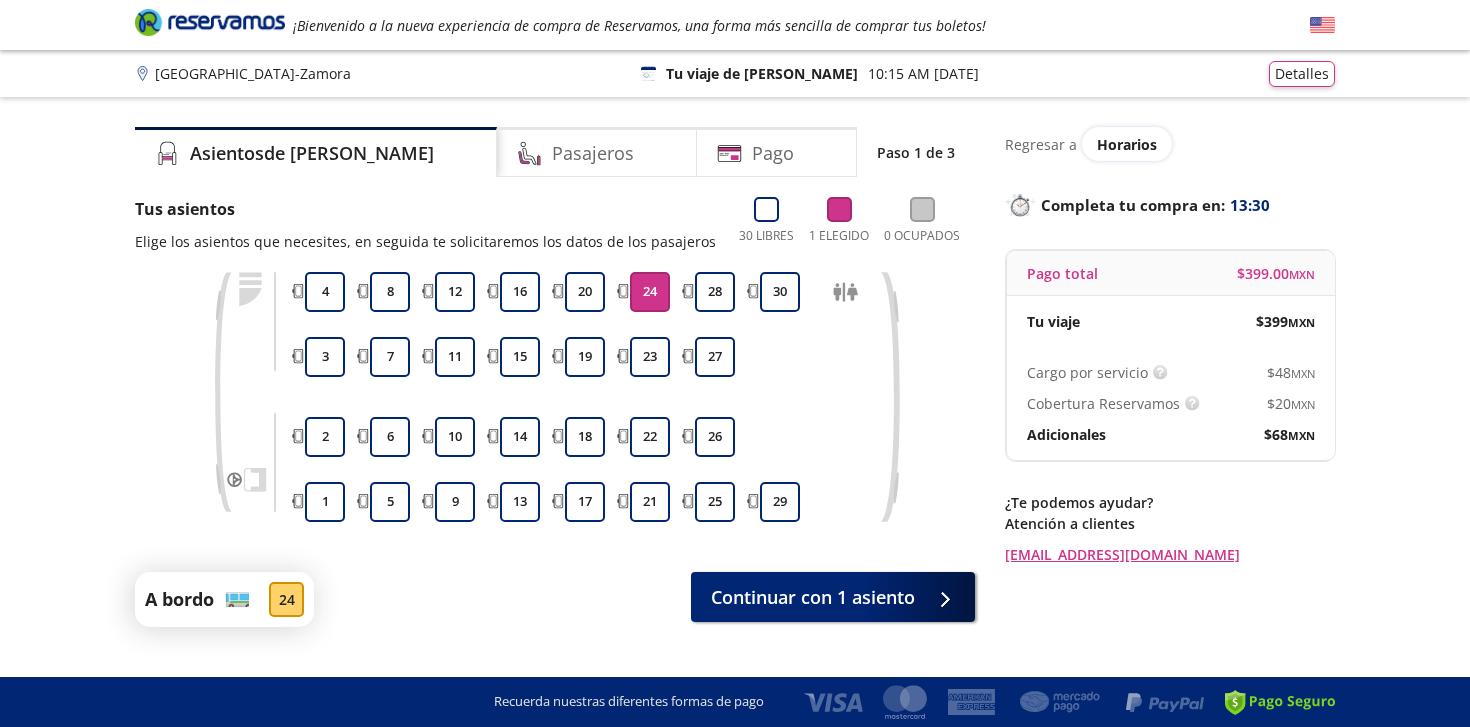 scroll, scrollTop: 41, scrollLeft: 0, axis: vertical 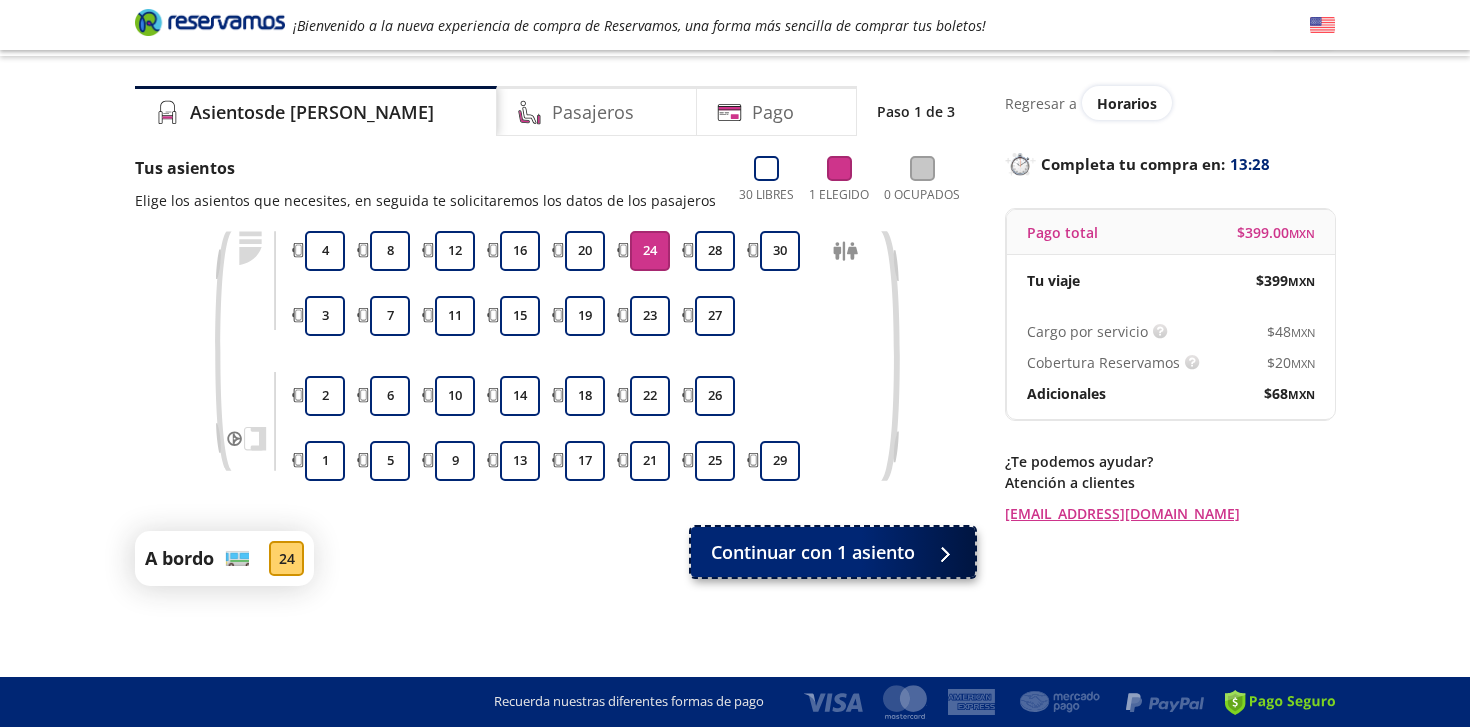 click on "Continuar con 1 asiento" at bounding box center (813, 552) 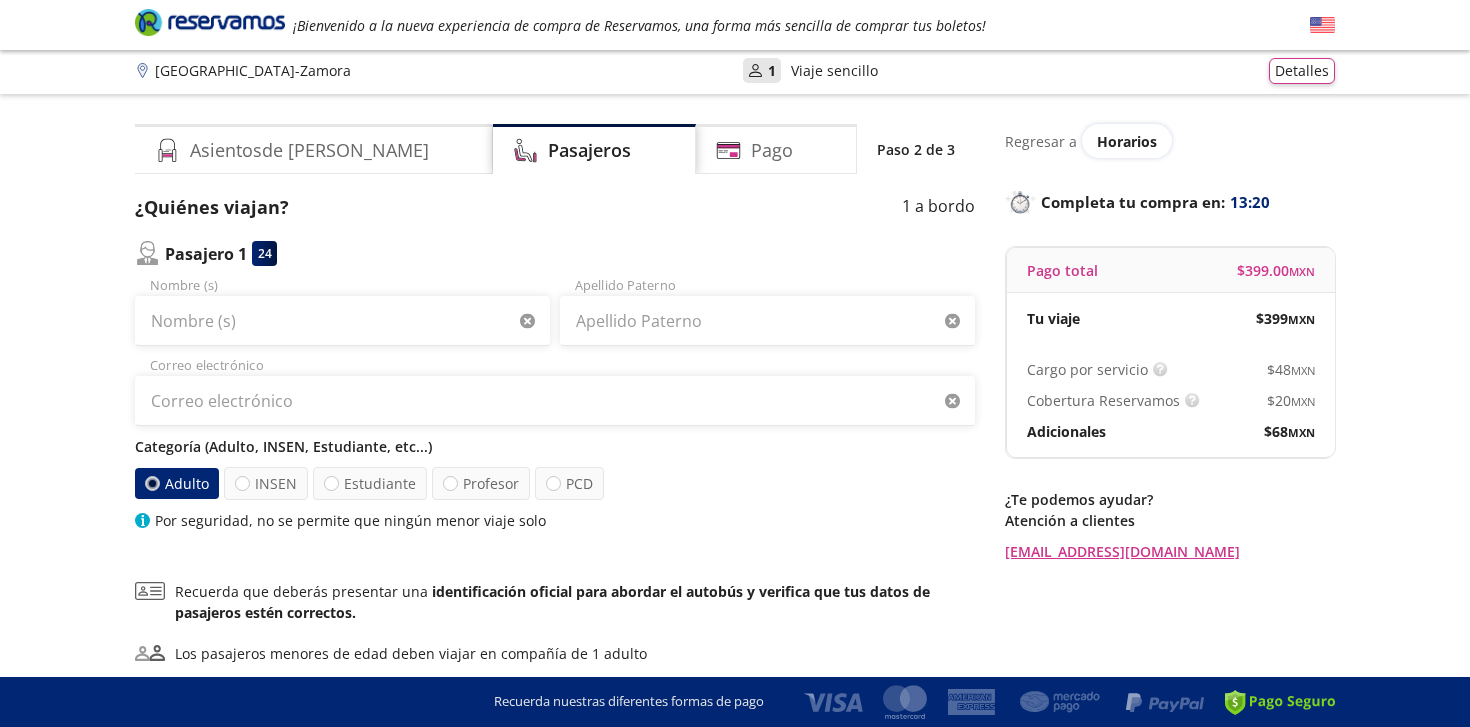 scroll, scrollTop: 0, scrollLeft: 0, axis: both 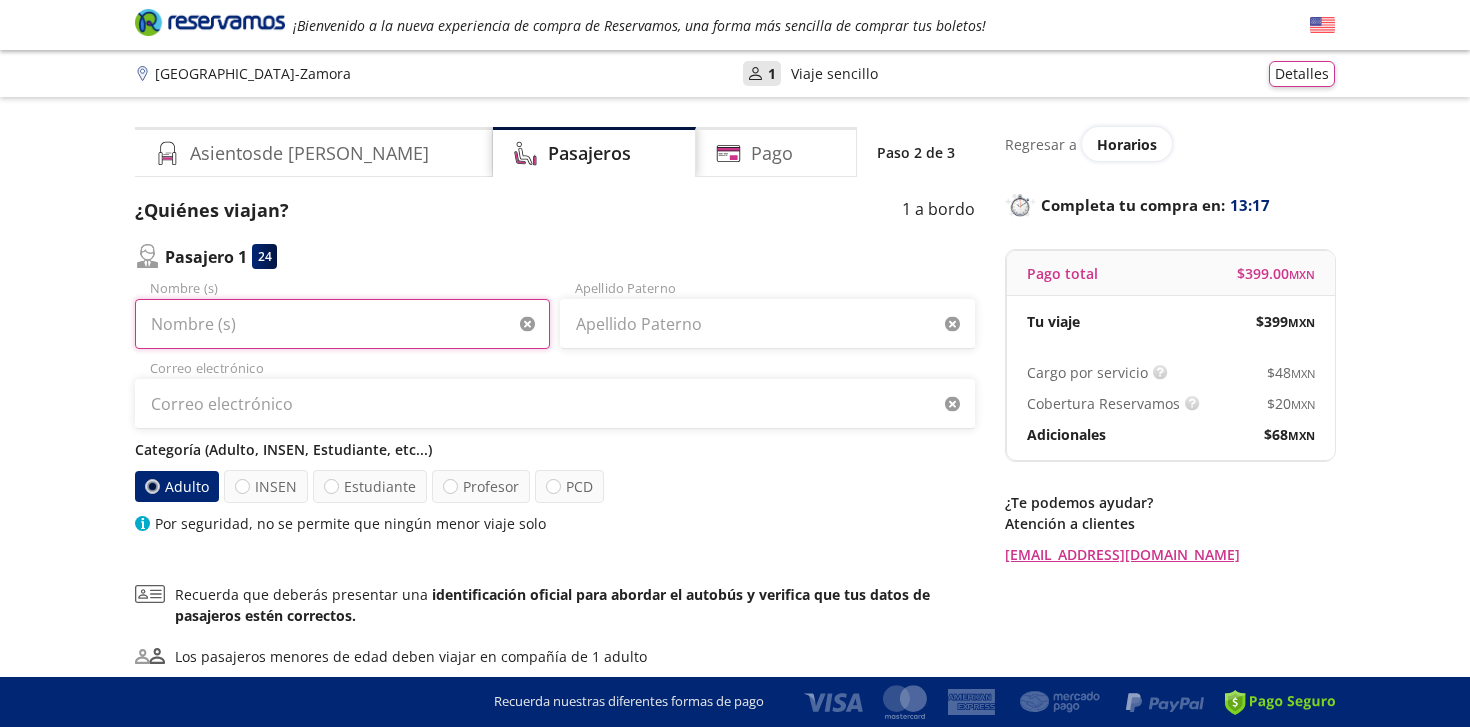click on "Nombre (s)" at bounding box center [342, 324] 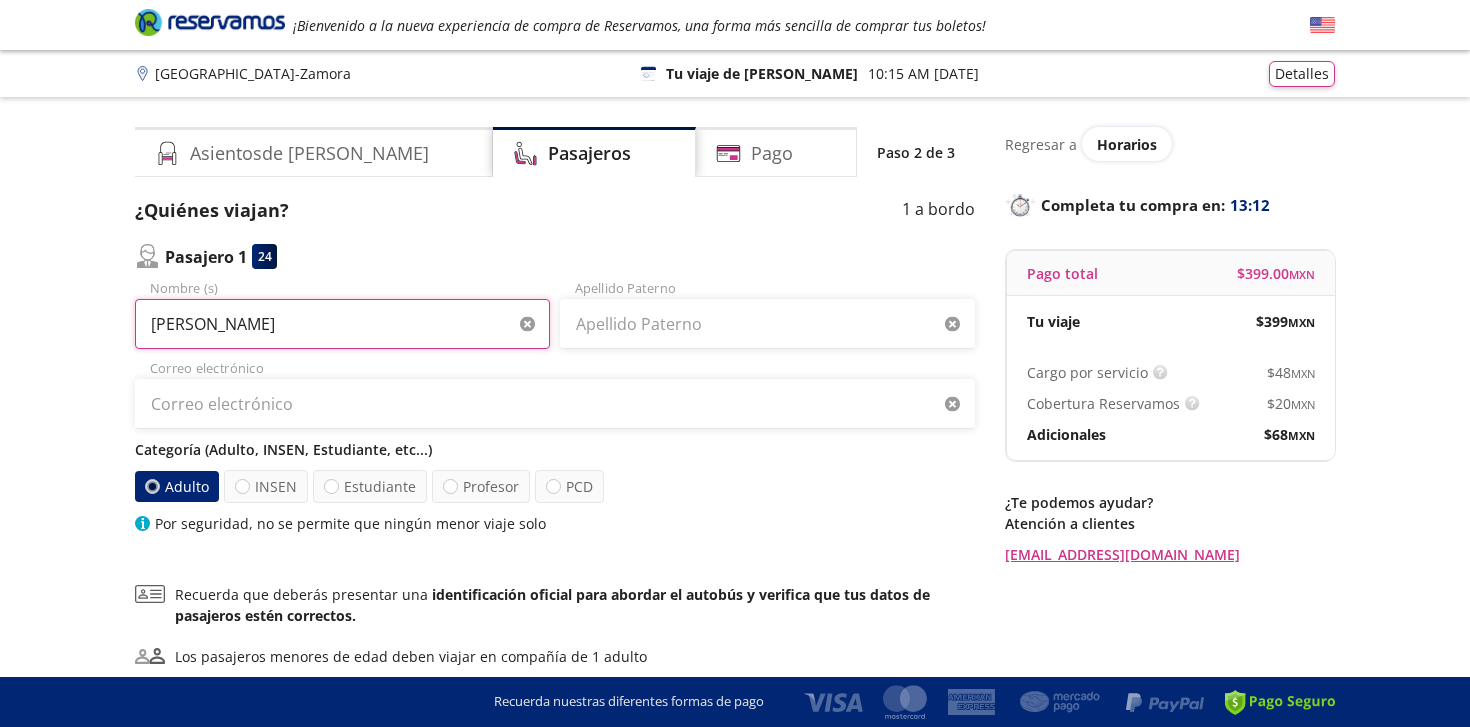 scroll, scrollTop: 61, scrollLeft: 0, axis: vertical 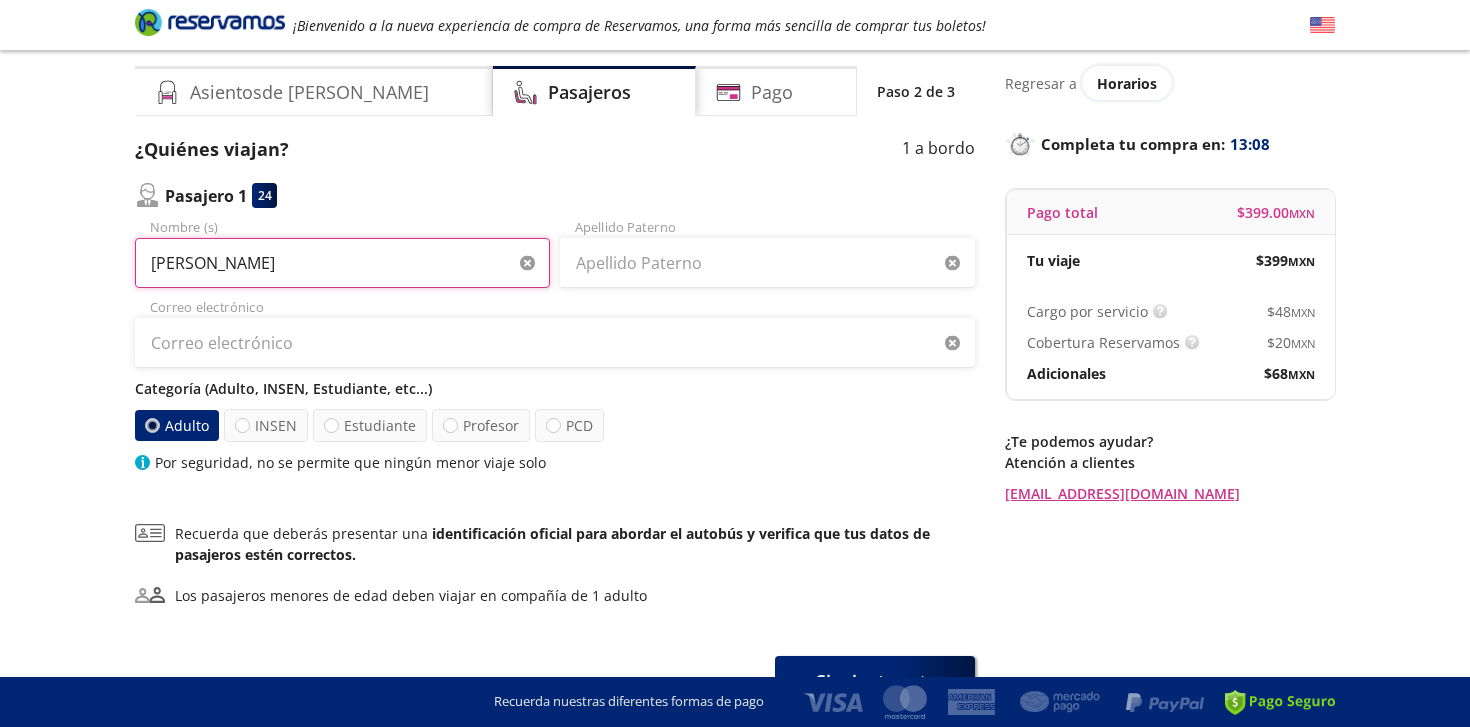 type on "[PERSON_NAME]" 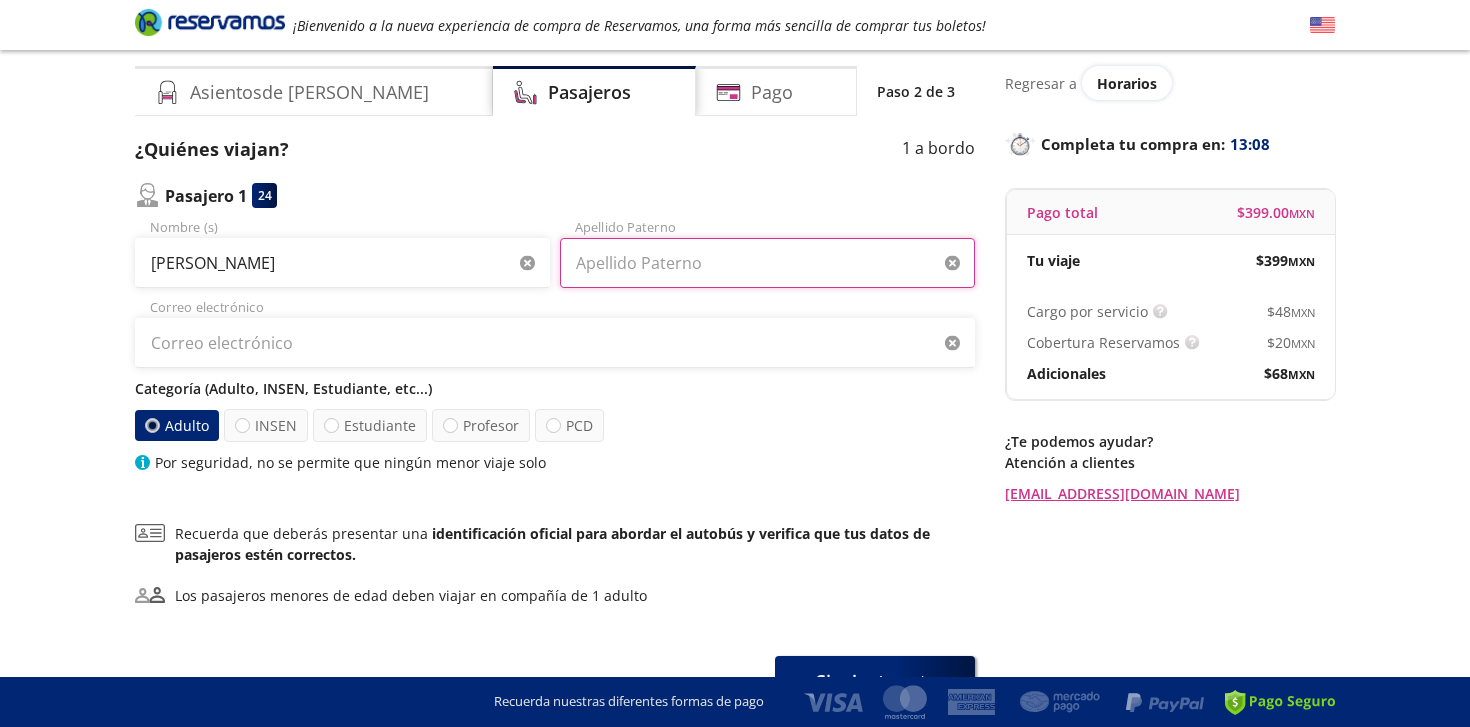 click on "Apellido Paterno" at bounding box center [767, 263] 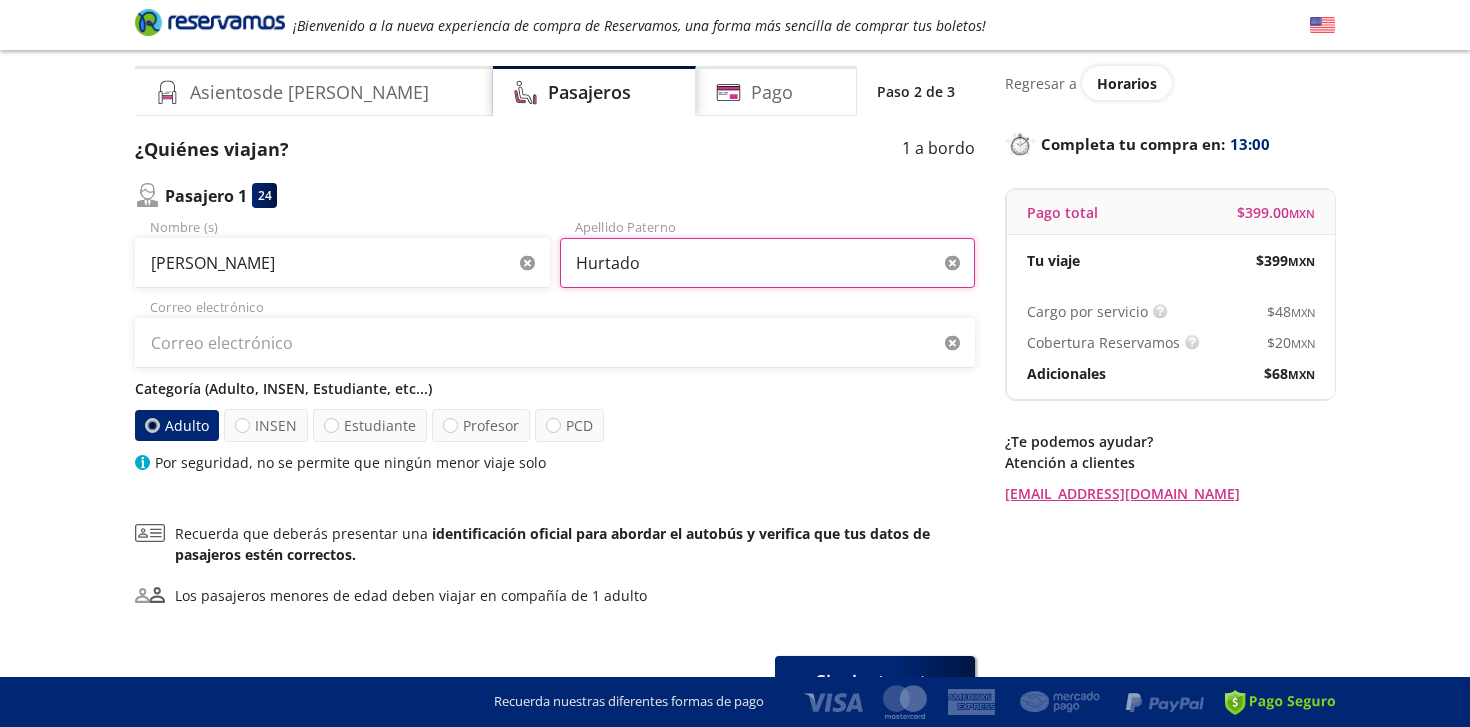 type on "Hurtado" 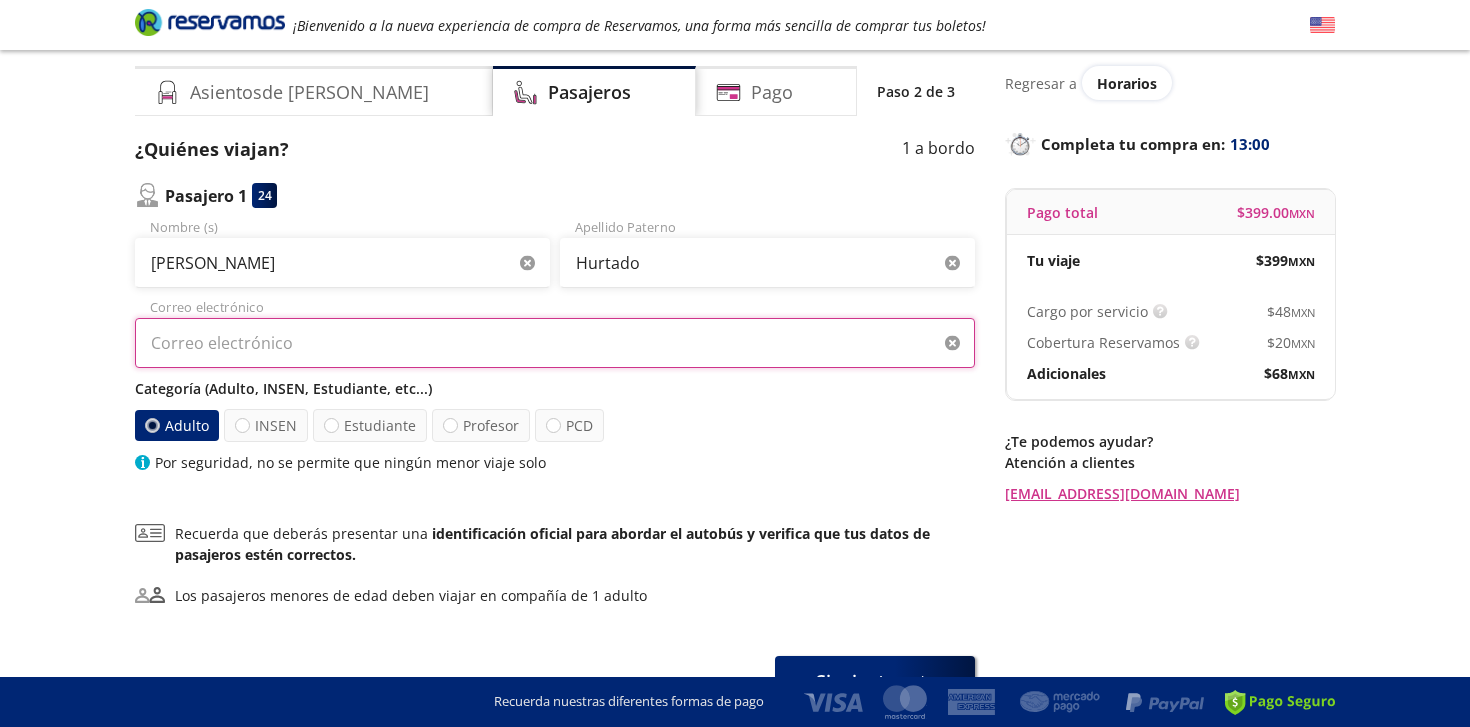 click on "Correo electrónico" at bounding box center (555, 343) 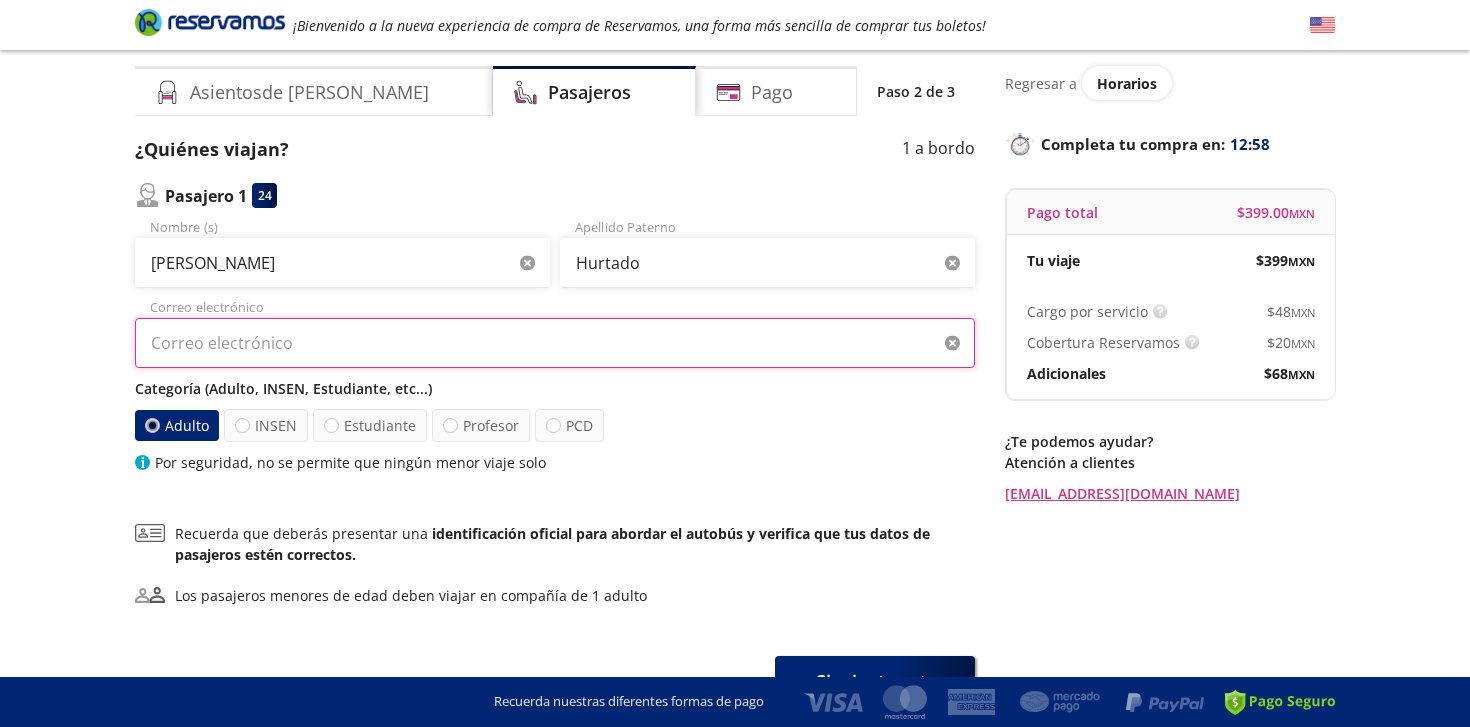 type on "[EMAIL_ADDRESS][DOMAIN_NAME]" 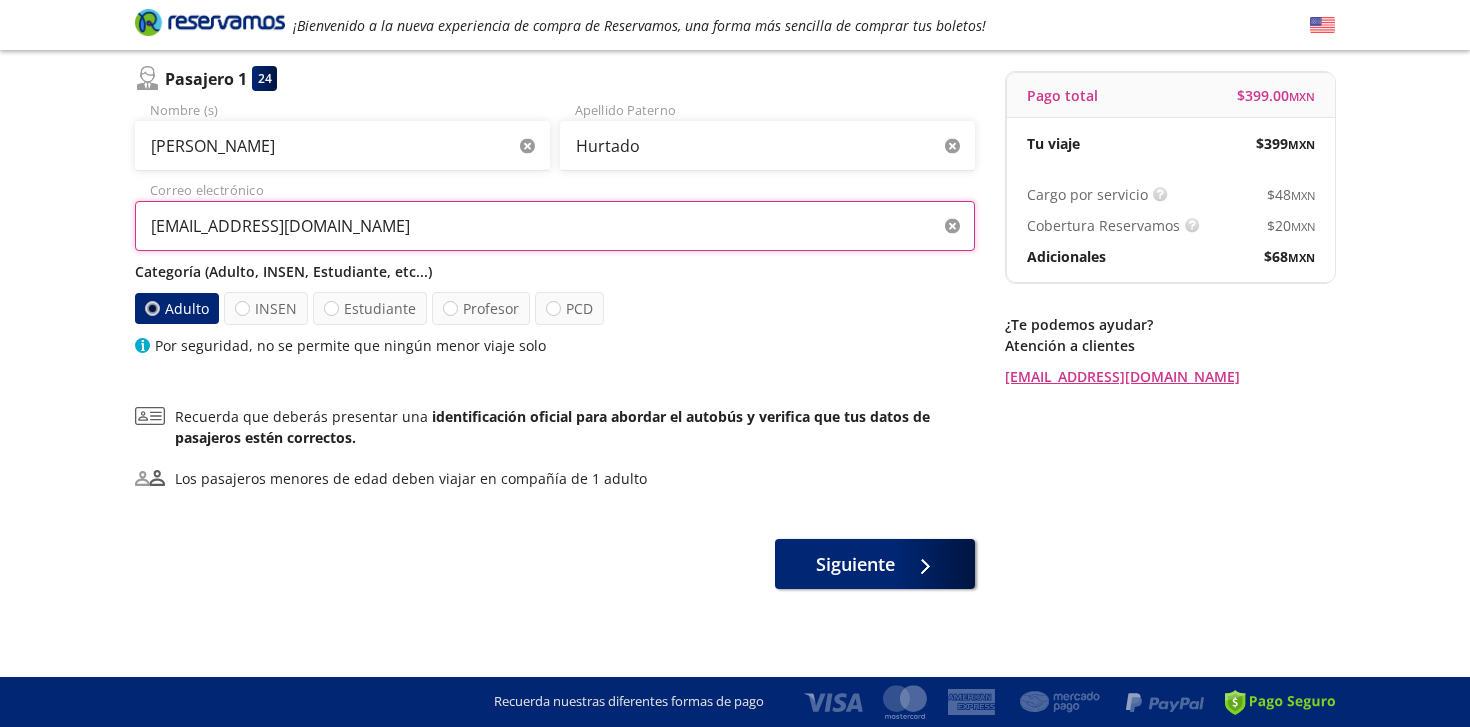 scroll, scrollTop: 181, scrollLeft: 0, axis: vertical 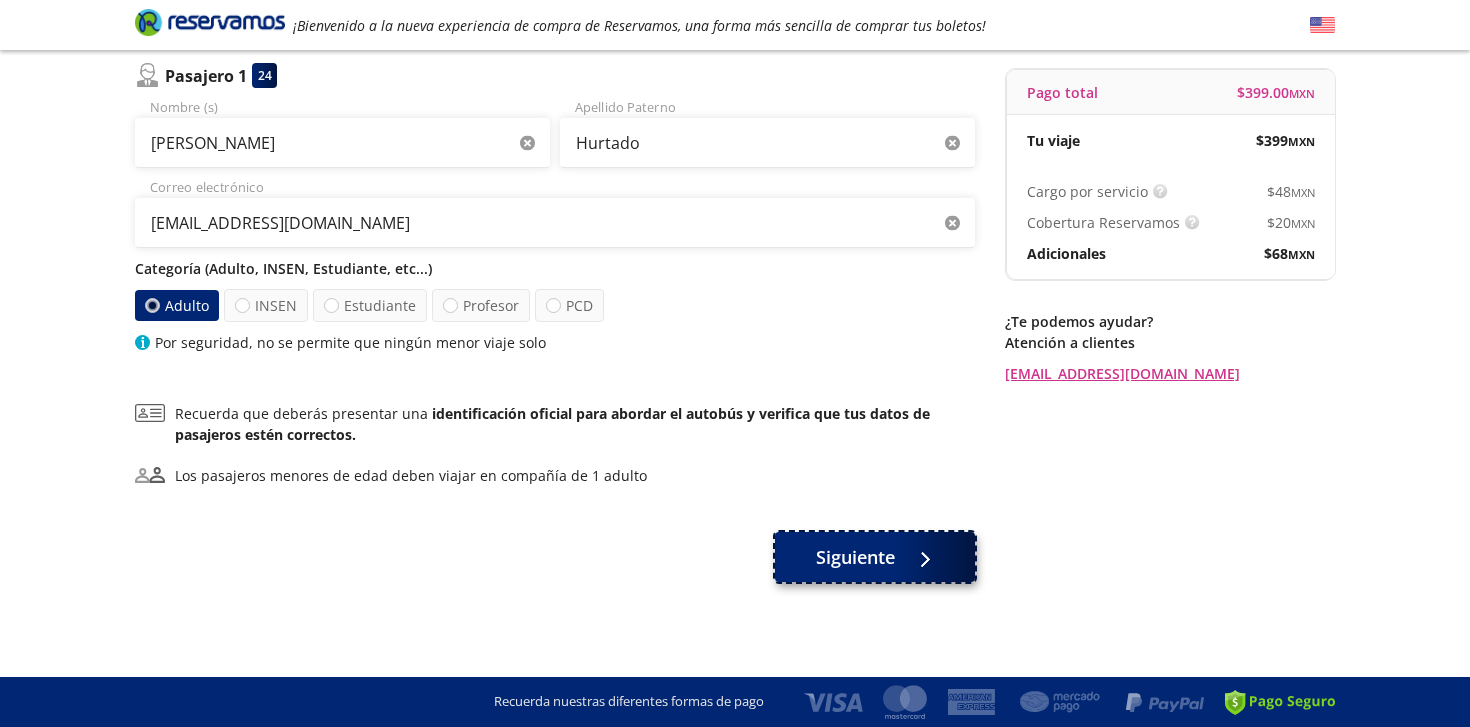 click on "Siguiente" at bounding box center [855, 557] 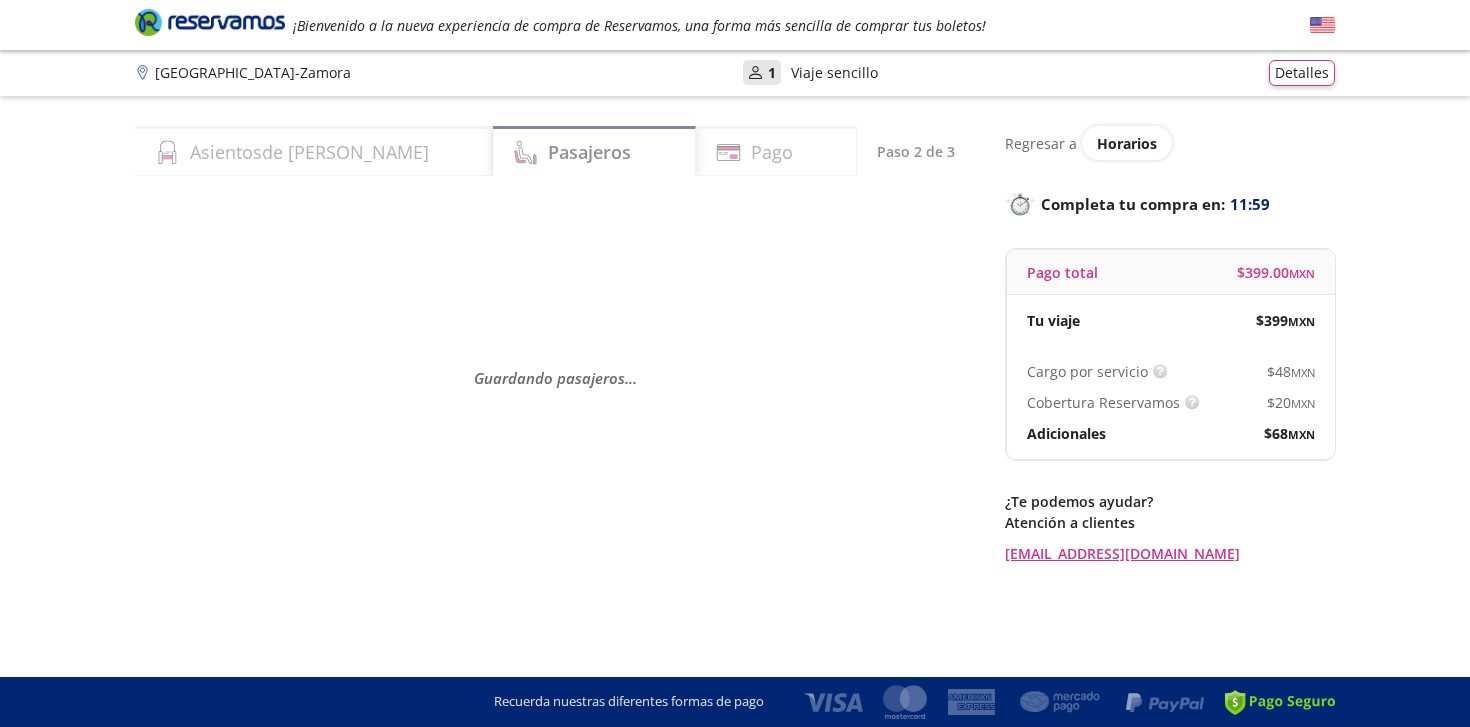 scroll, scrollTop: 0, scrollLeft: 0, axis: both 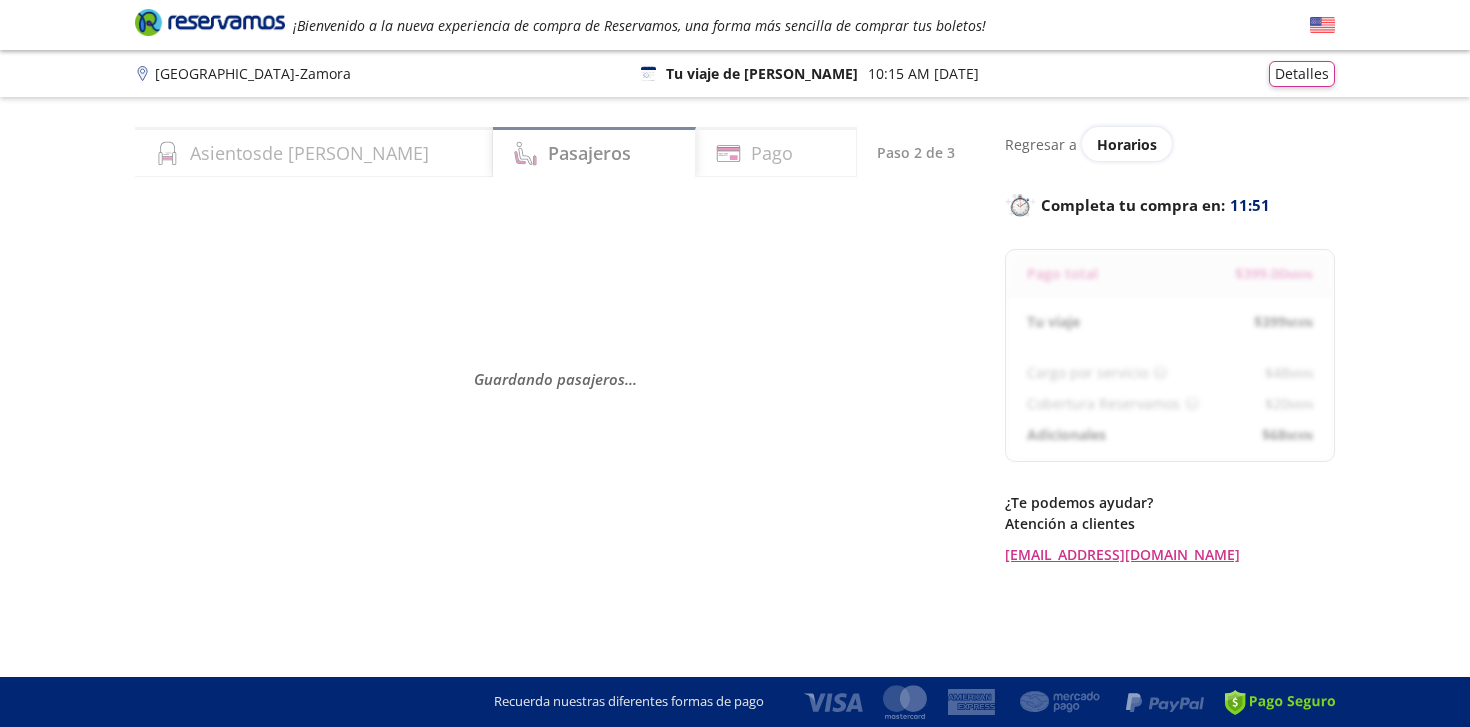 select on "MX" 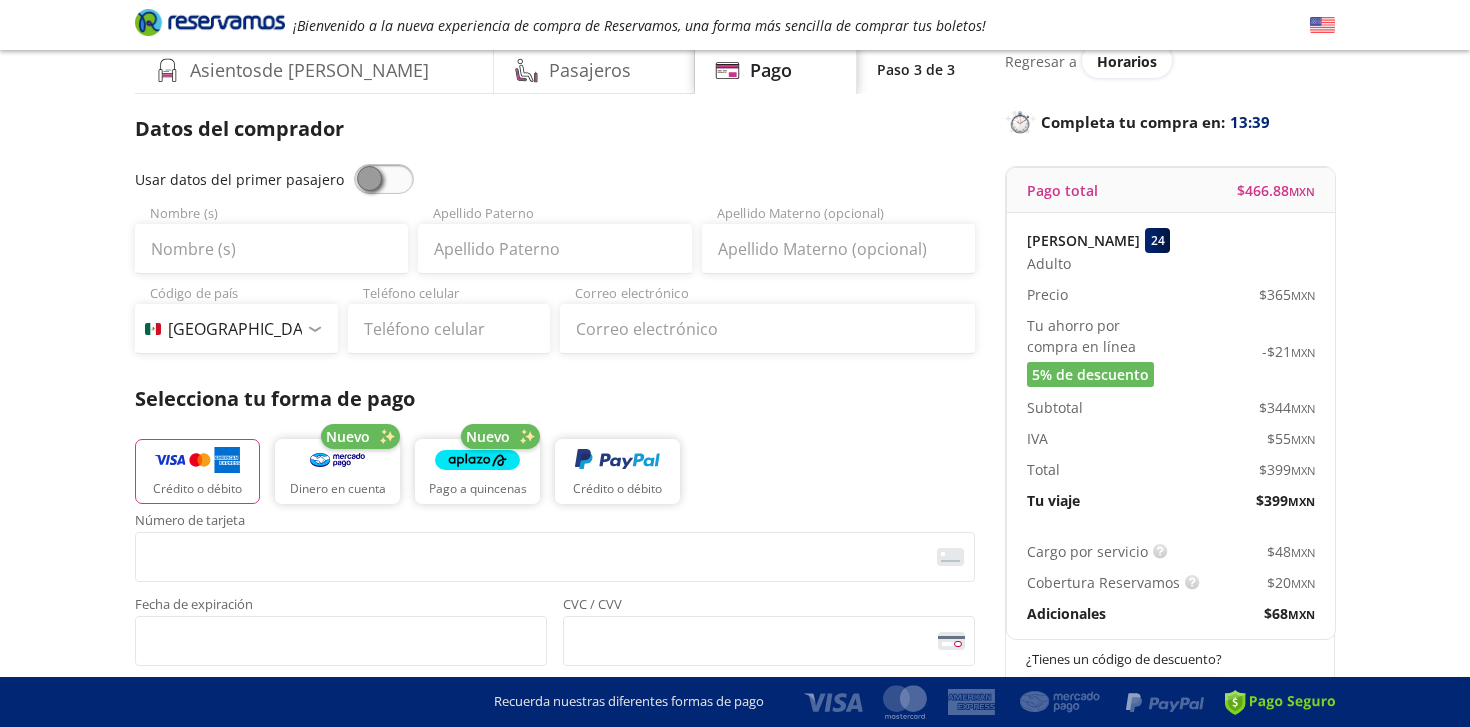 scroll, scrollTop: 0, scrollLeft: 0, axis: both 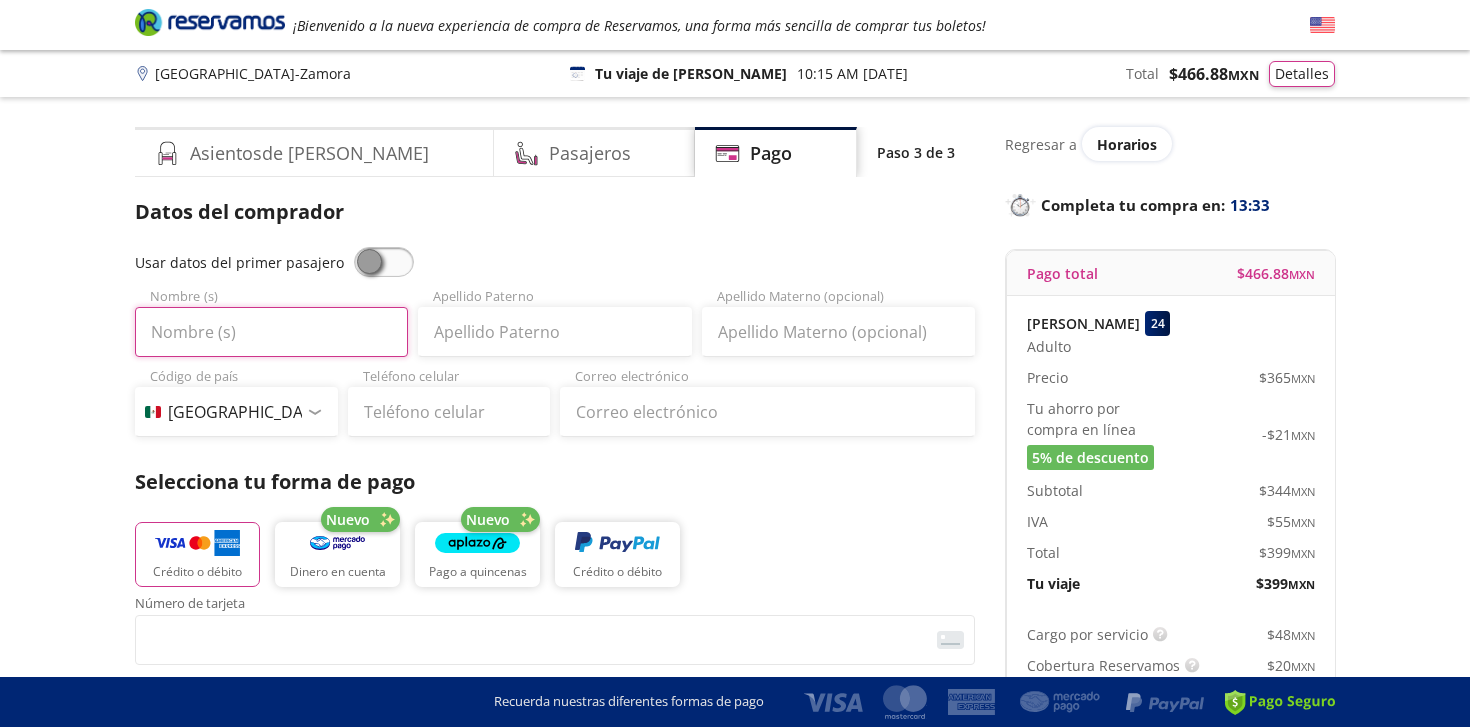 click on "Nombre (s)" at bounding box center (271, 332) 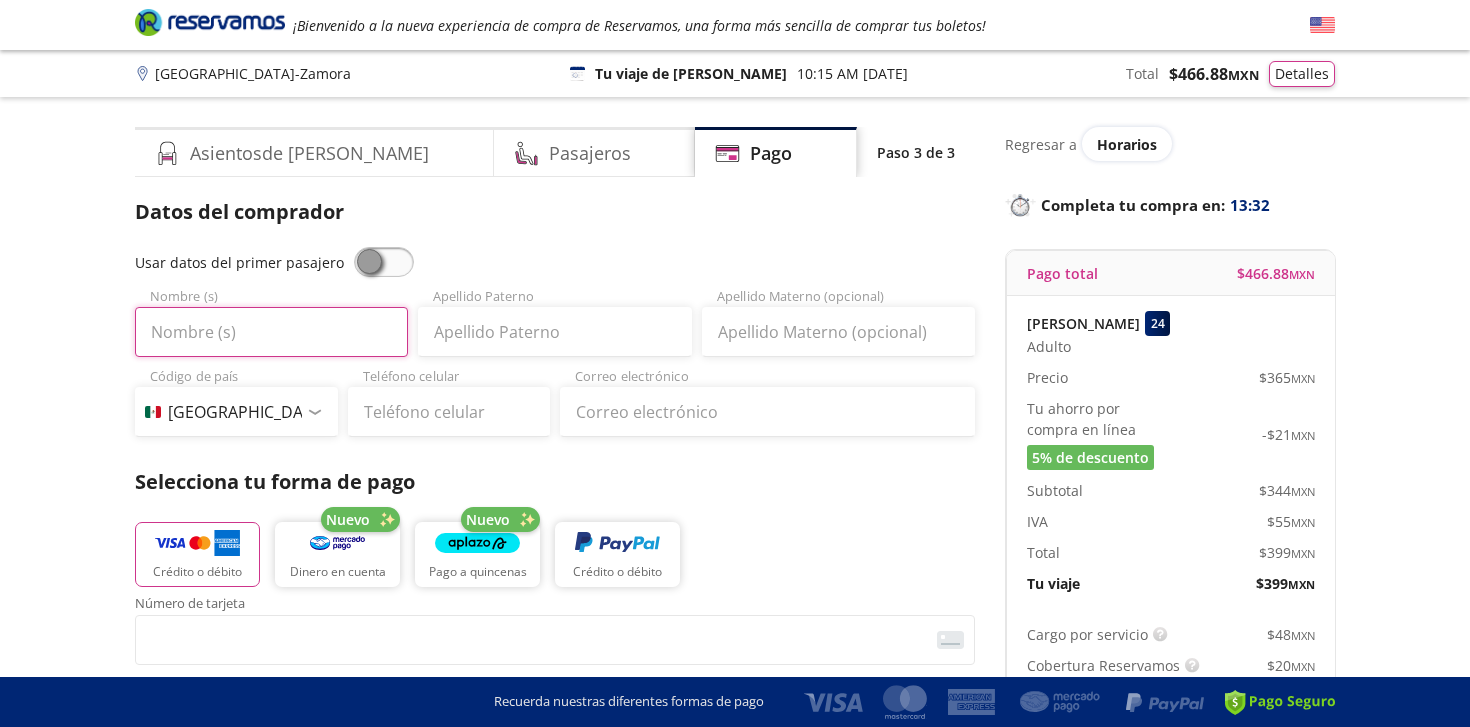 type on "[PERSON_NAME]" 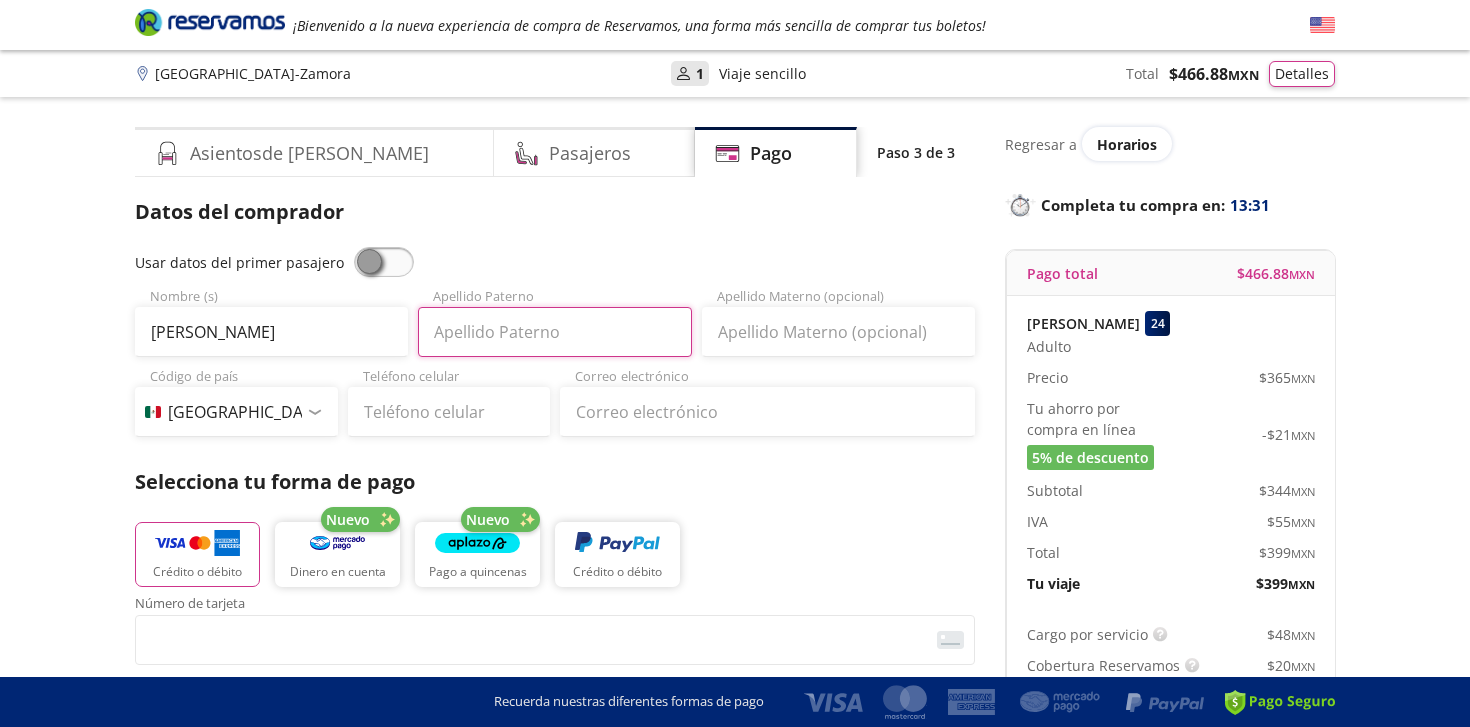 click on "Apellido Paterno" at bounding box center (554, 332) 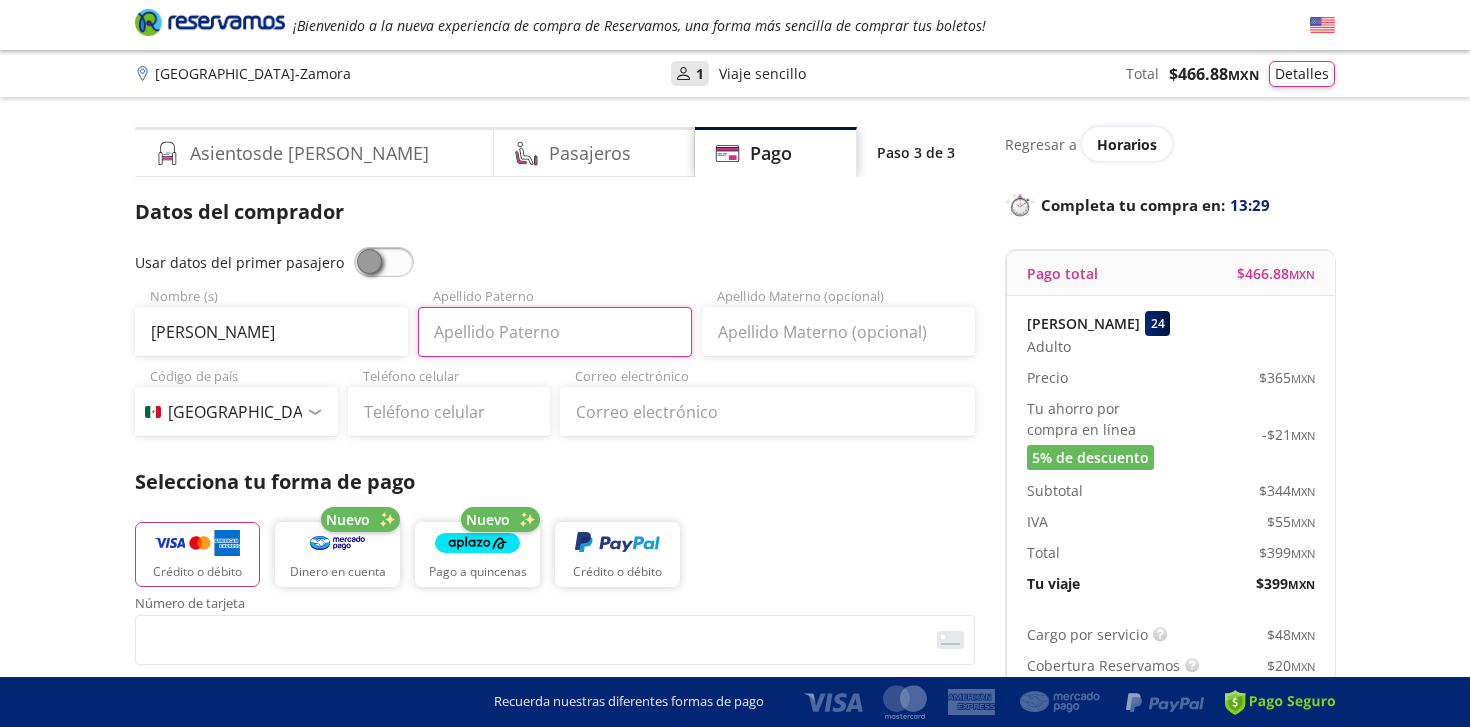 type on "[PERSON_NAME]" 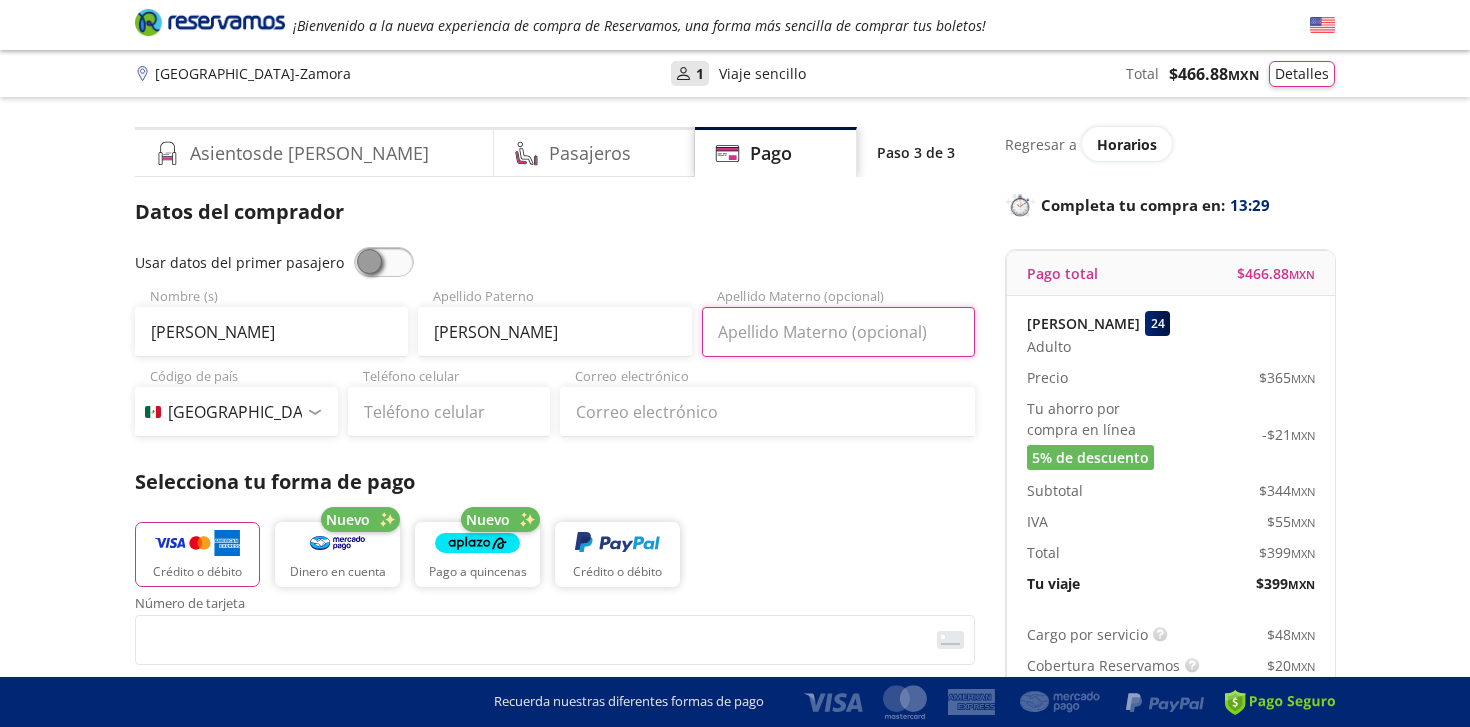 type on "[PERSON_NAME]" 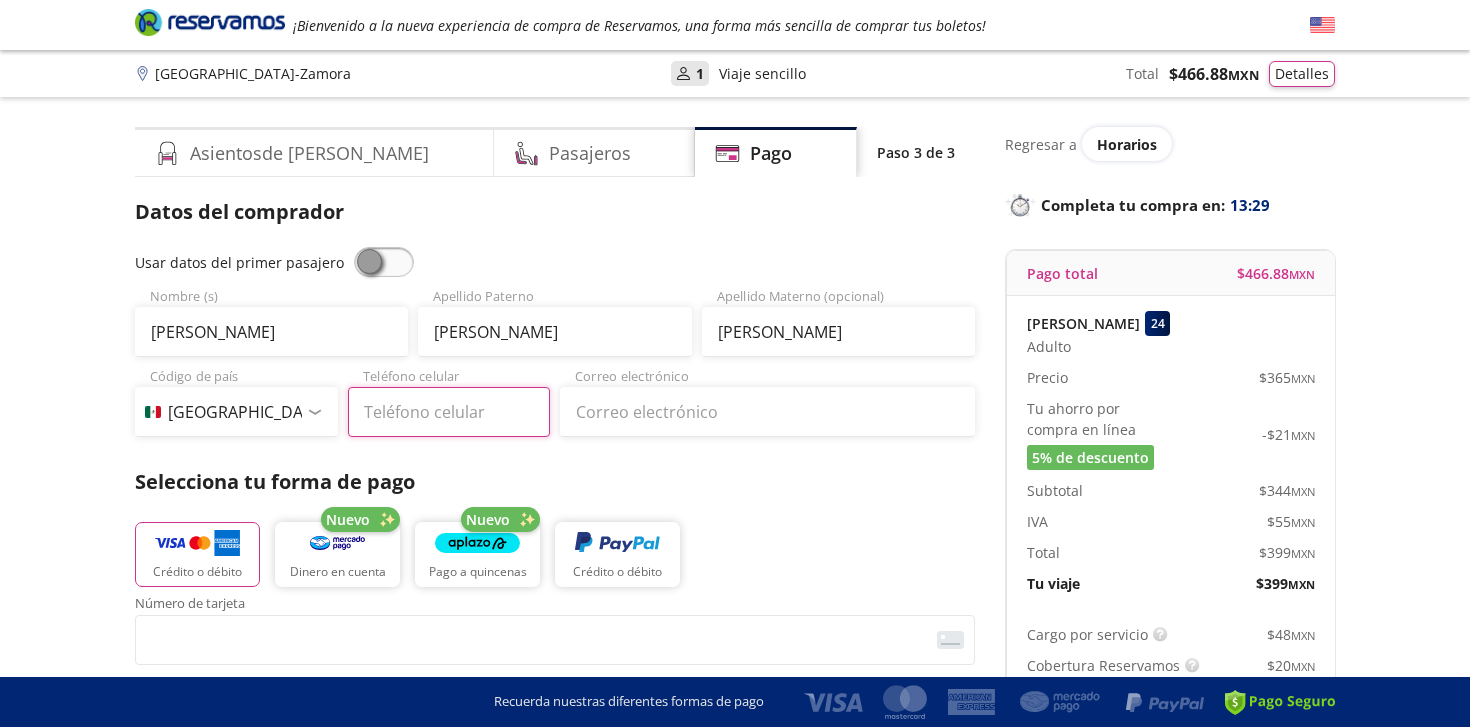 type on "33 1845 9424" 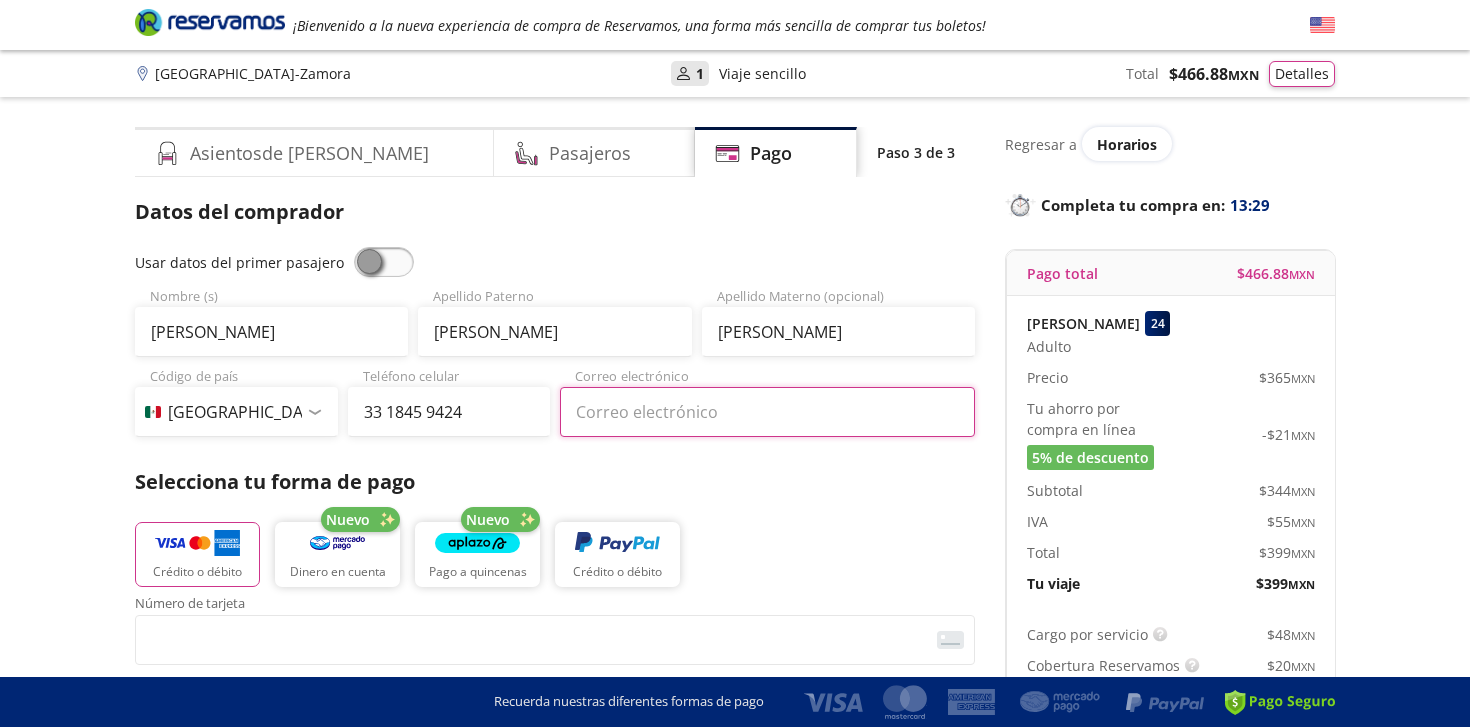 type on "[EMAIL_ADDRESS][DOMAIN_NAME]" 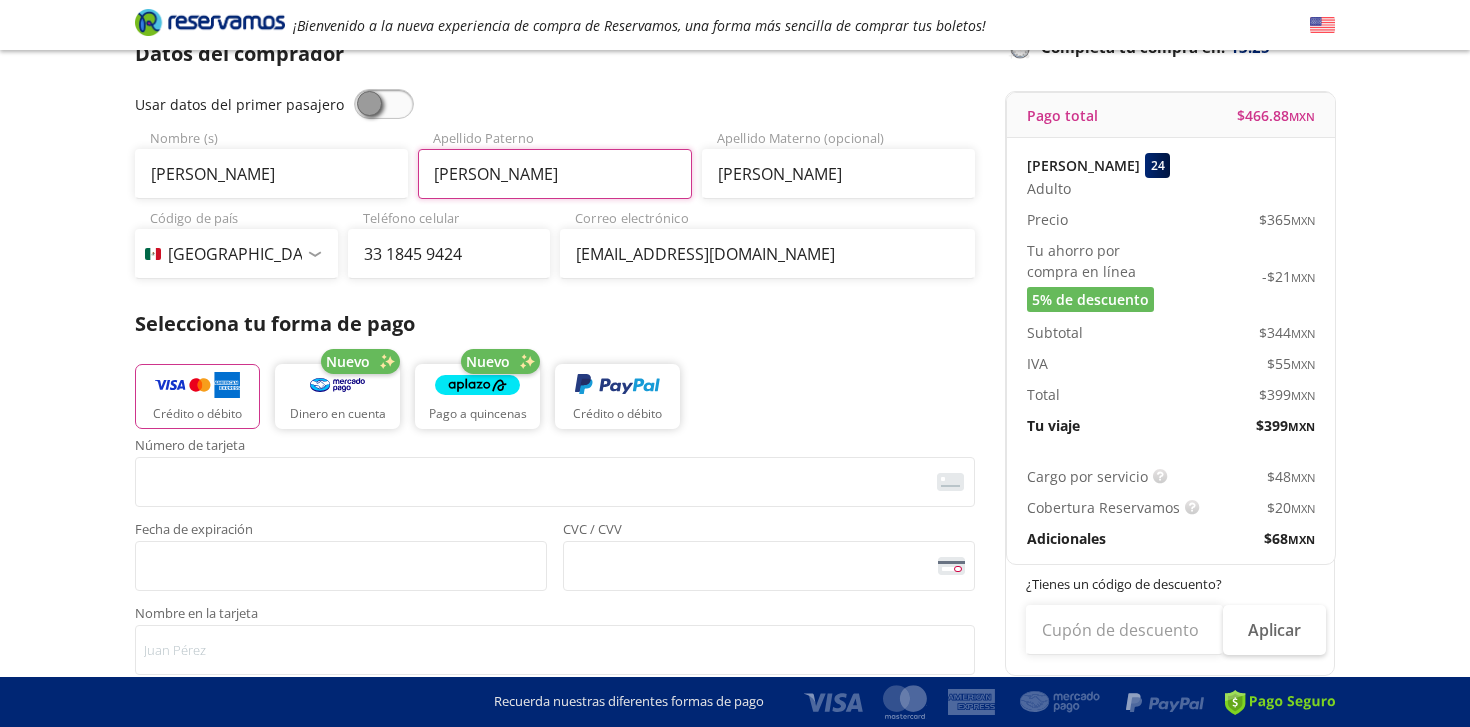 scroll, scrollTop: 168, scrollLeft: 0, axis: vertical 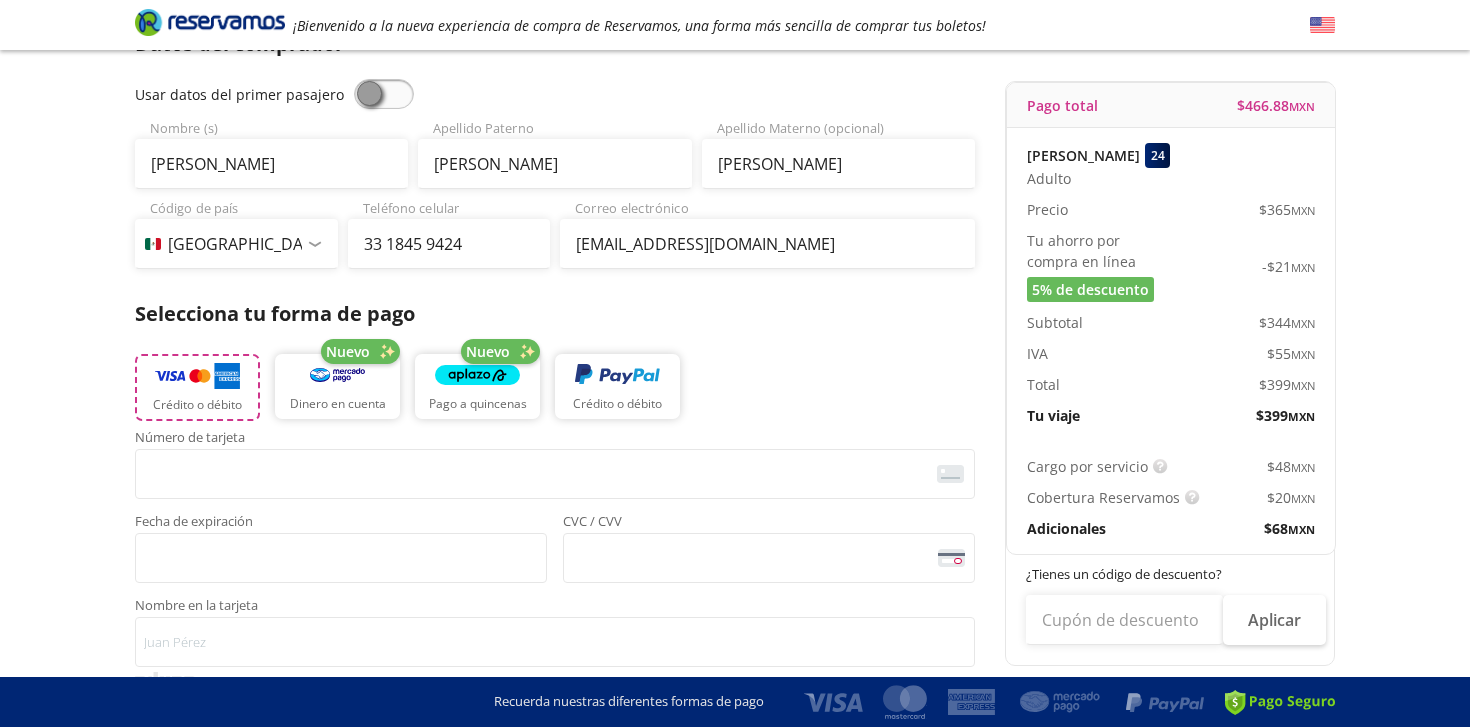 click at bounding box center (197, 376) 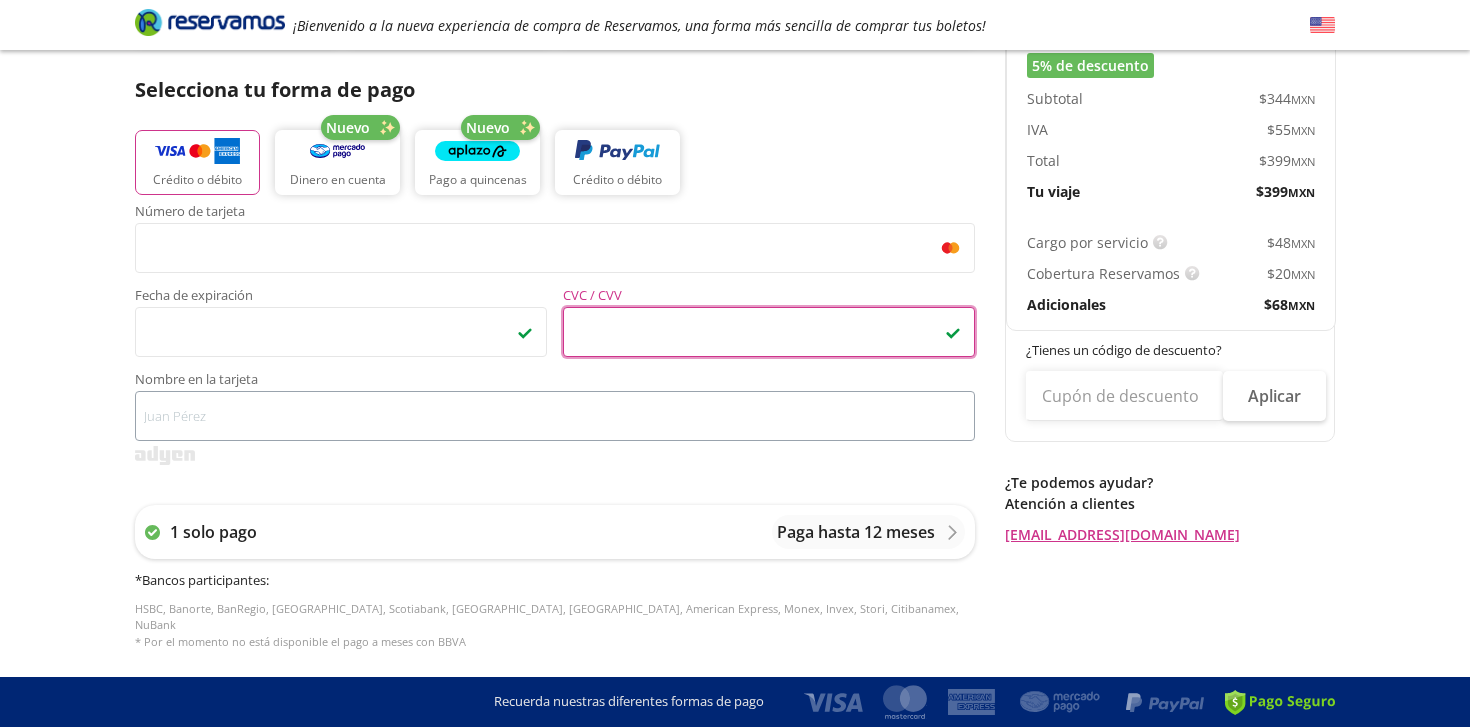 scroll, scrollTop: 393, scrollLeft: 0, axis: vertical 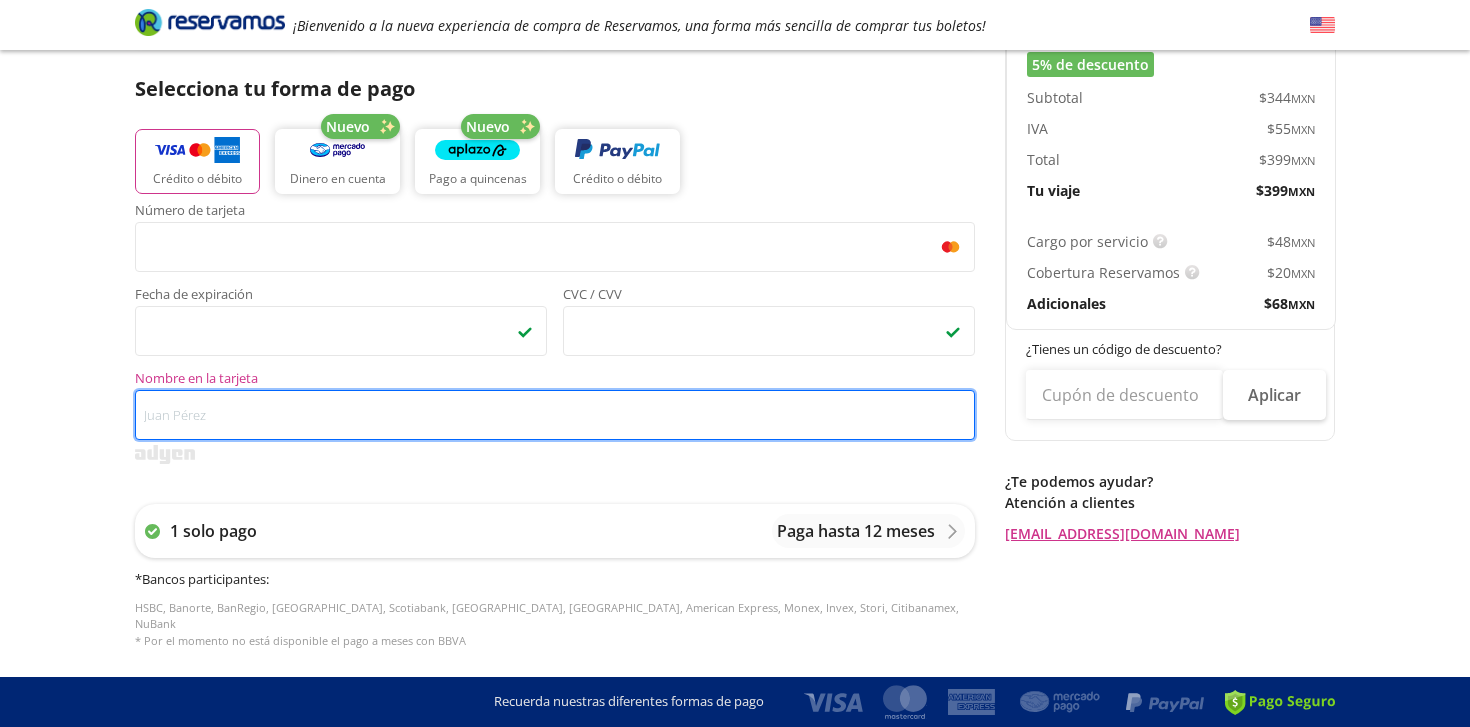 click on "Nombre en la tarjeta" at bounding box center [555, 415] 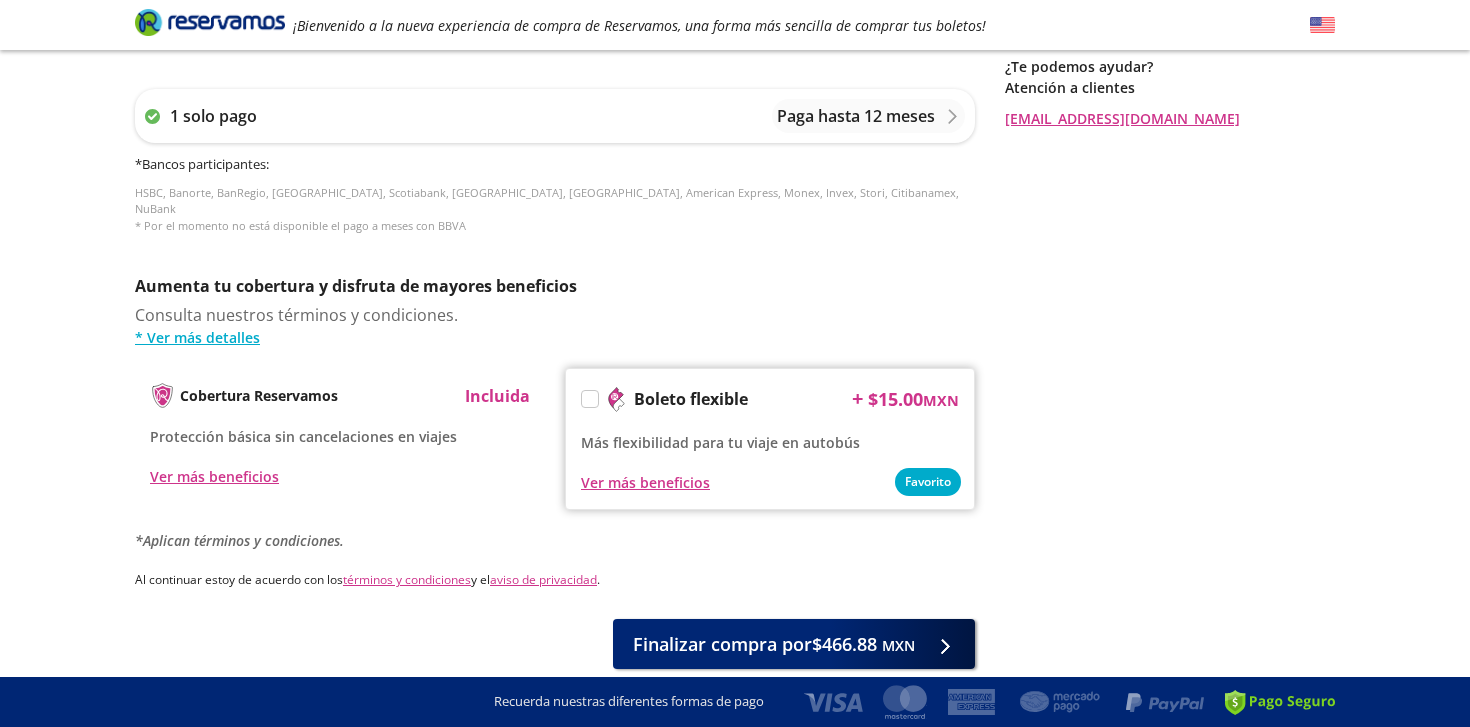 scroll, scrollTop: 875, scrollLeft: 0, axis: vertical 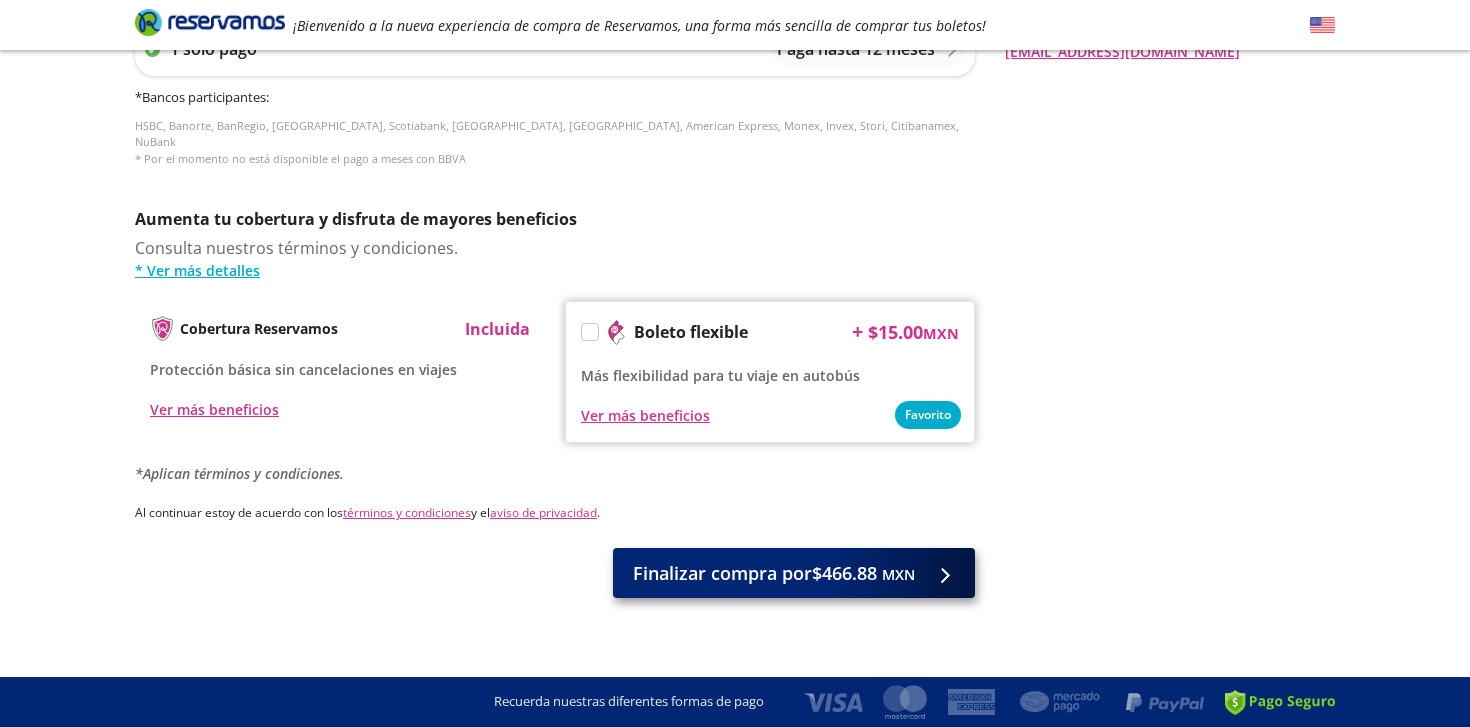 type on "[PERSON_NAME]" 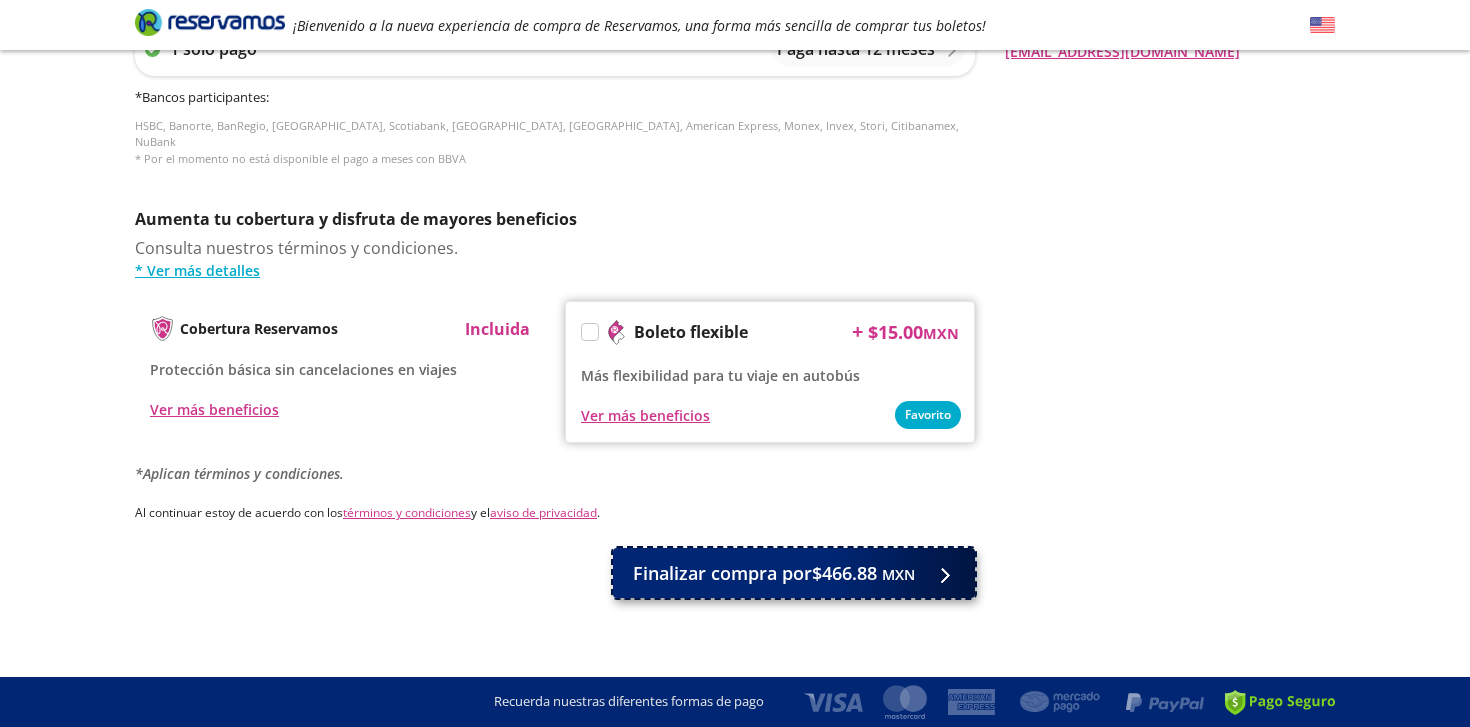 click on "Finalizar compra por  $466.88   MXN" at bounding box center [774, 573] 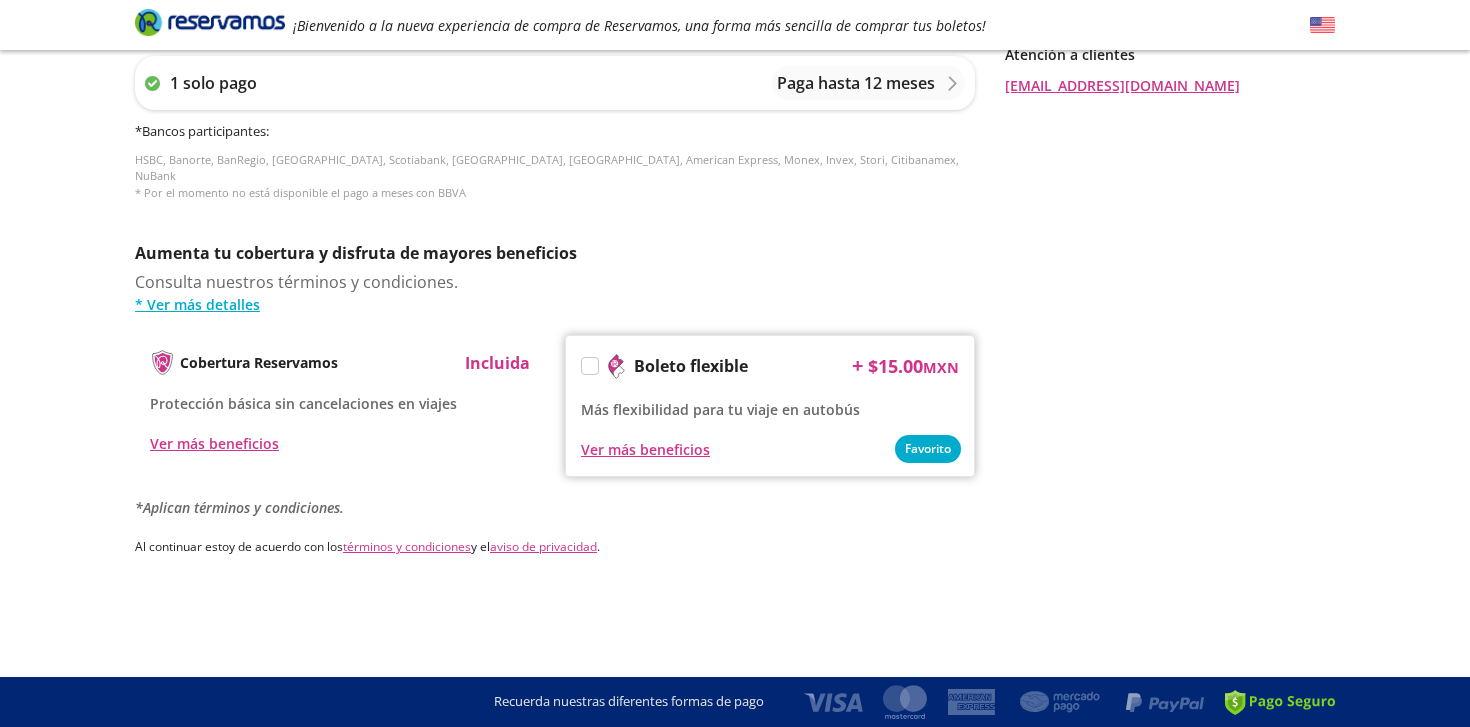 scroll, scrollTop: 0, scrollLeft: 0, axis: both 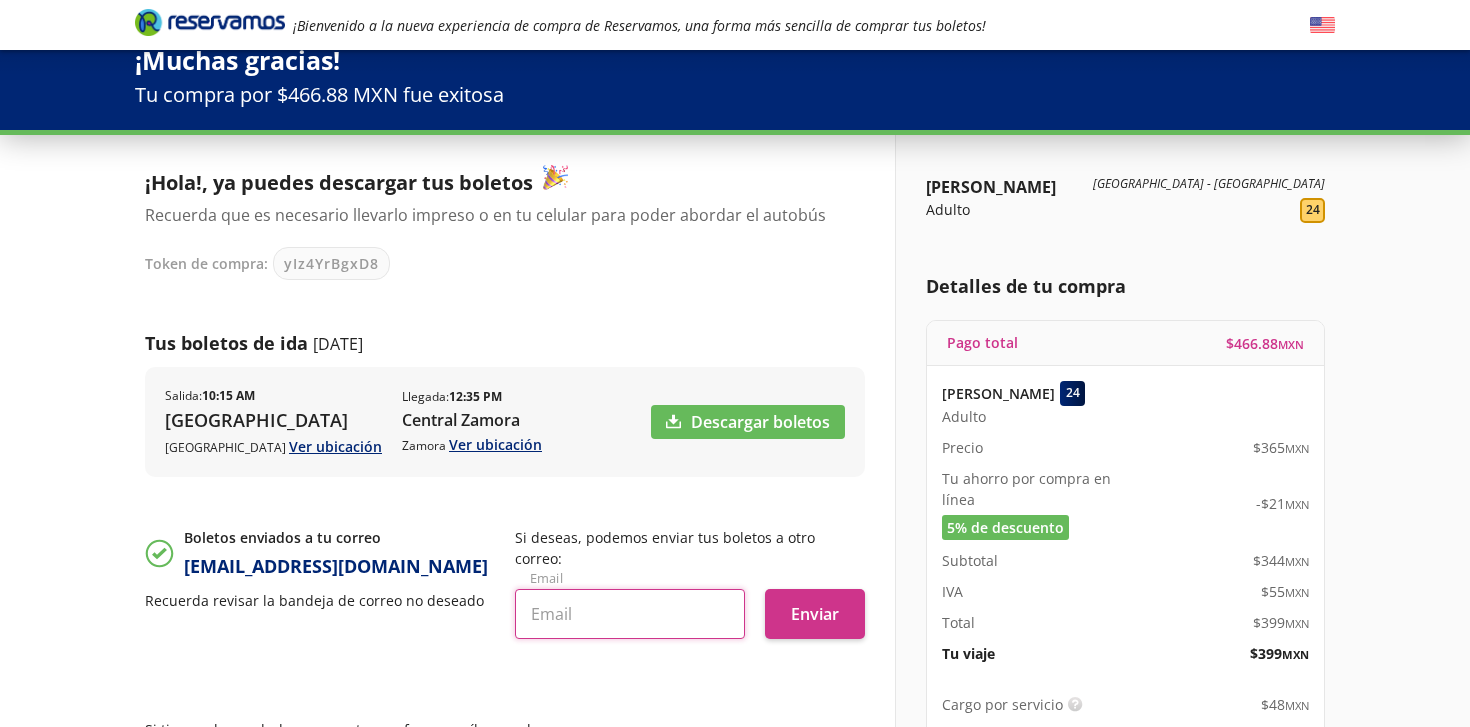 click at bounding box center (630, 614) 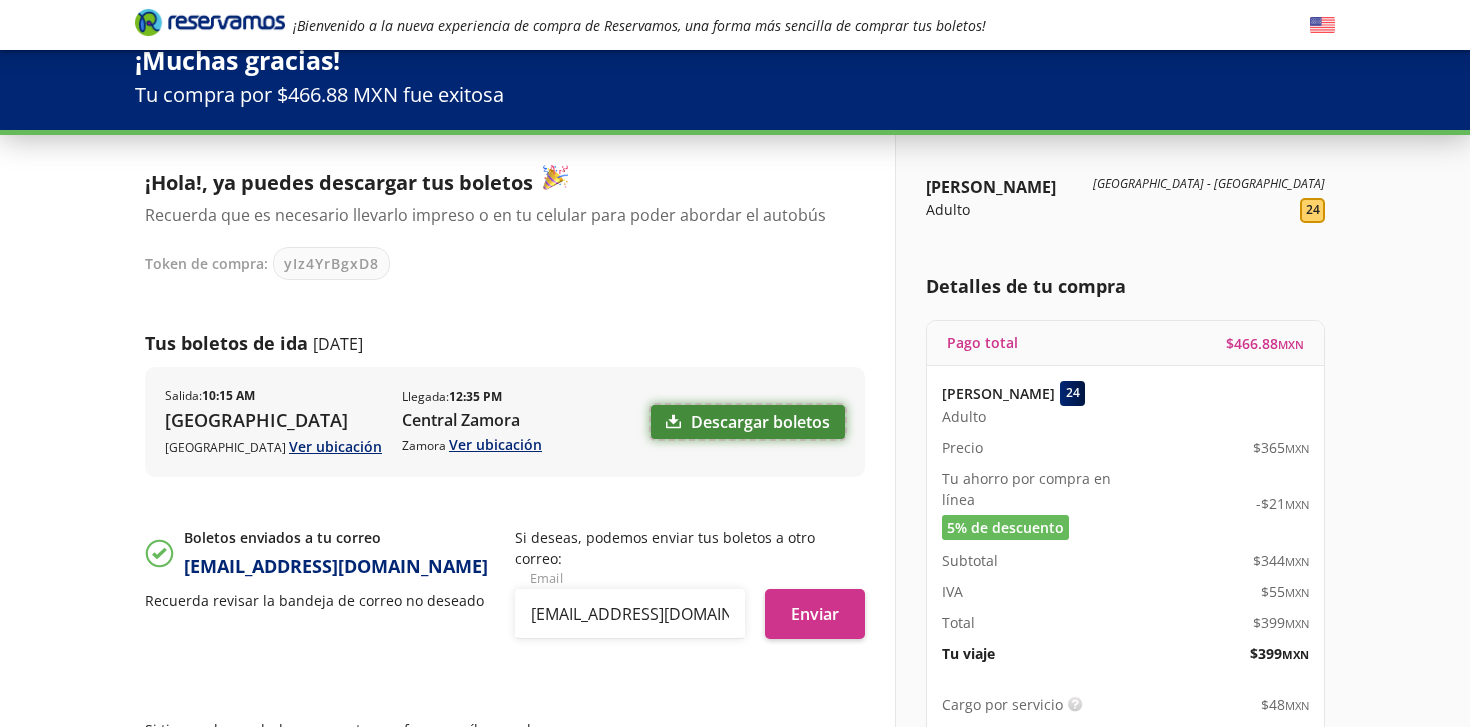 click on "Descargar boletos" at bounding box center [748, 422] 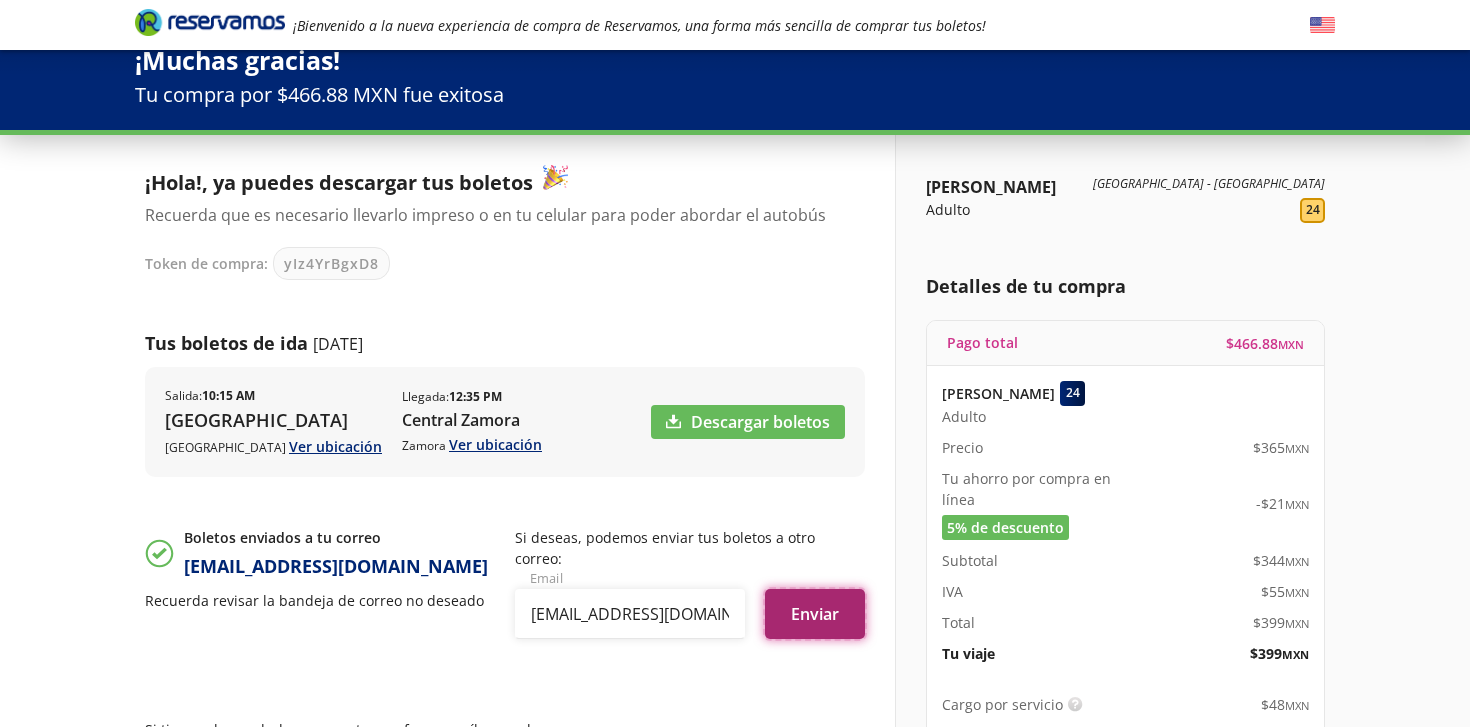 click on "Enviar" at bounding box center (815, 614) 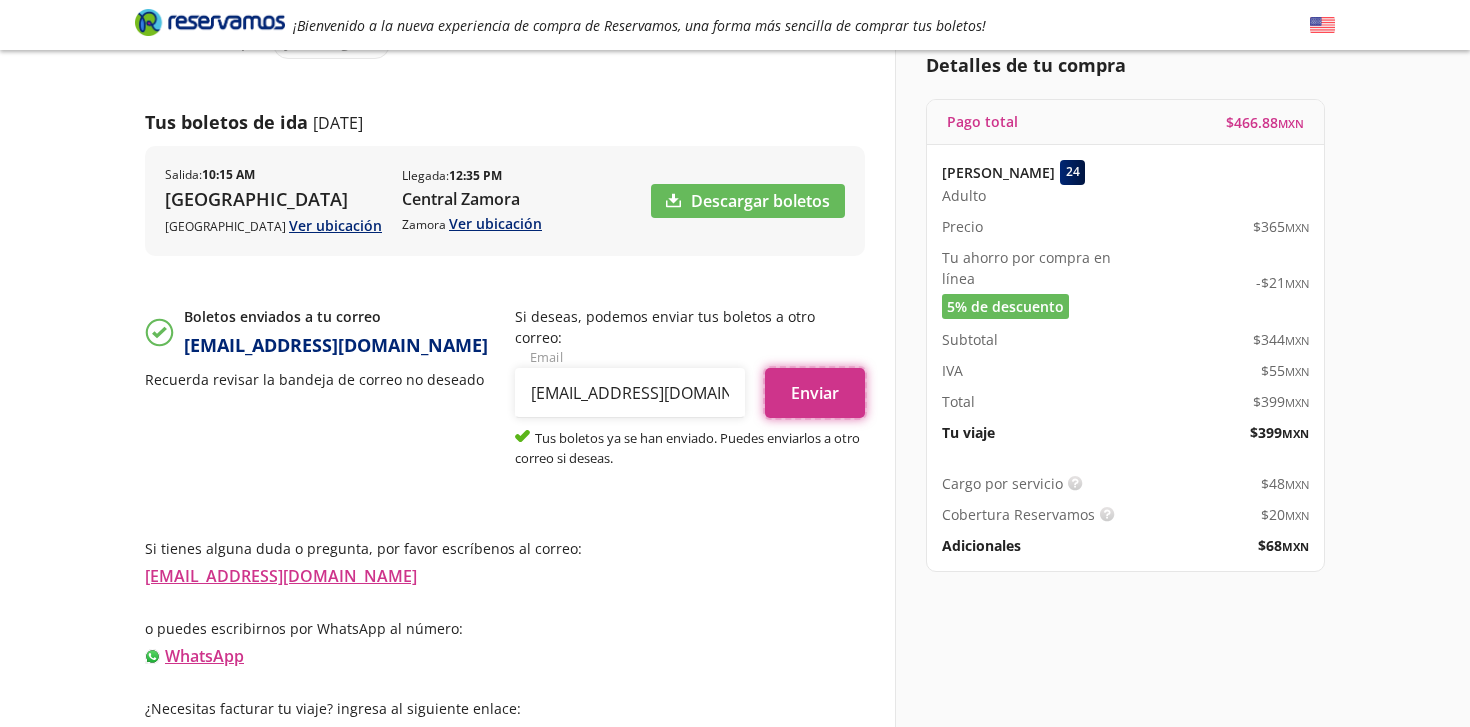 scroll, scrollTop: 0, scrollLeft: 0, axis: both 